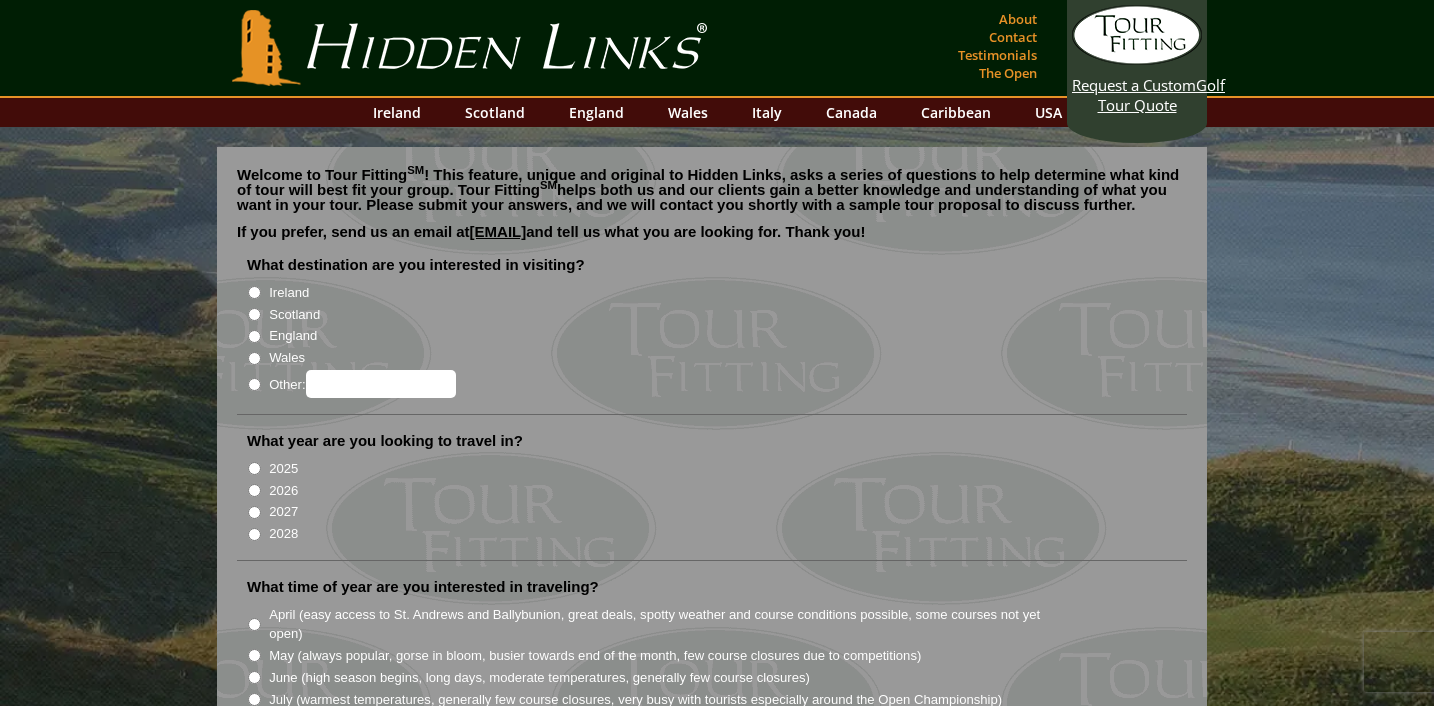scroll, scrollTop: 0, scrollLeft: 0, axis: both 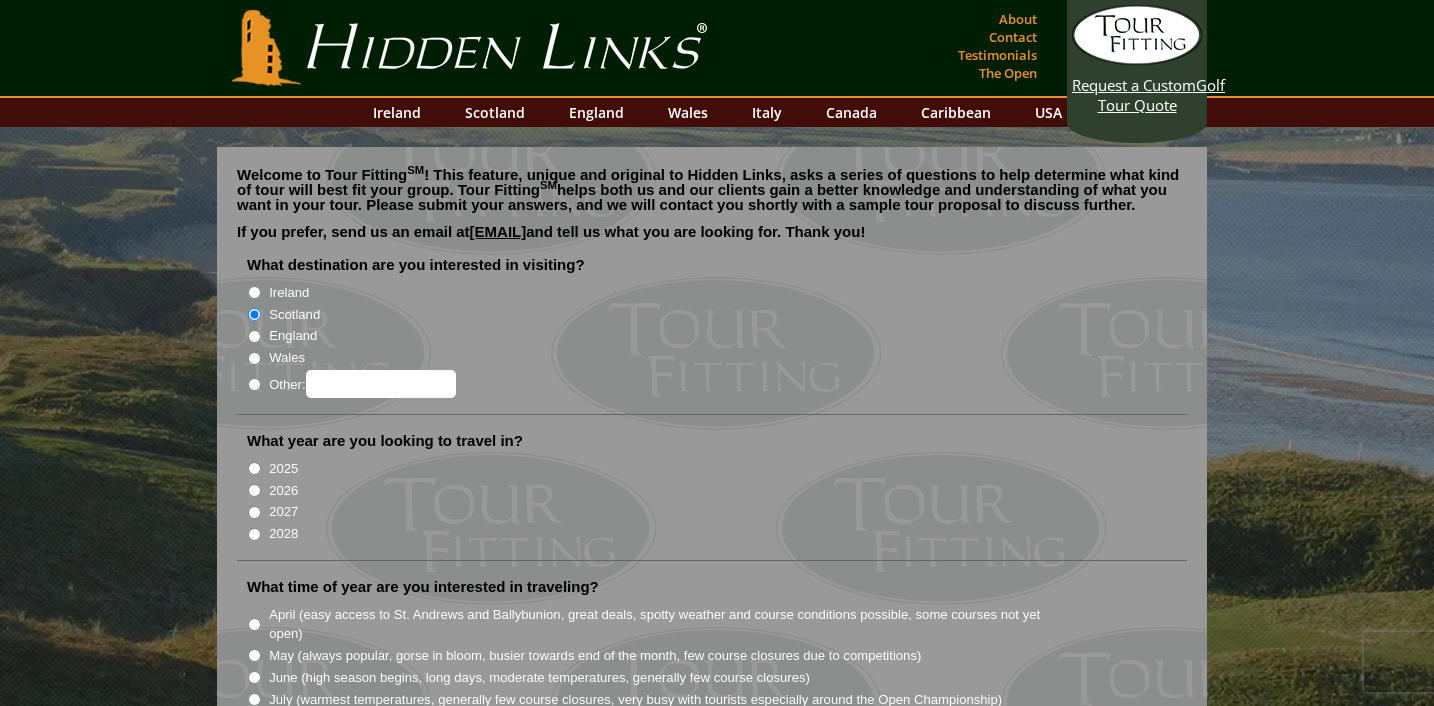 click on "2026" at bounding box center [254, 490] 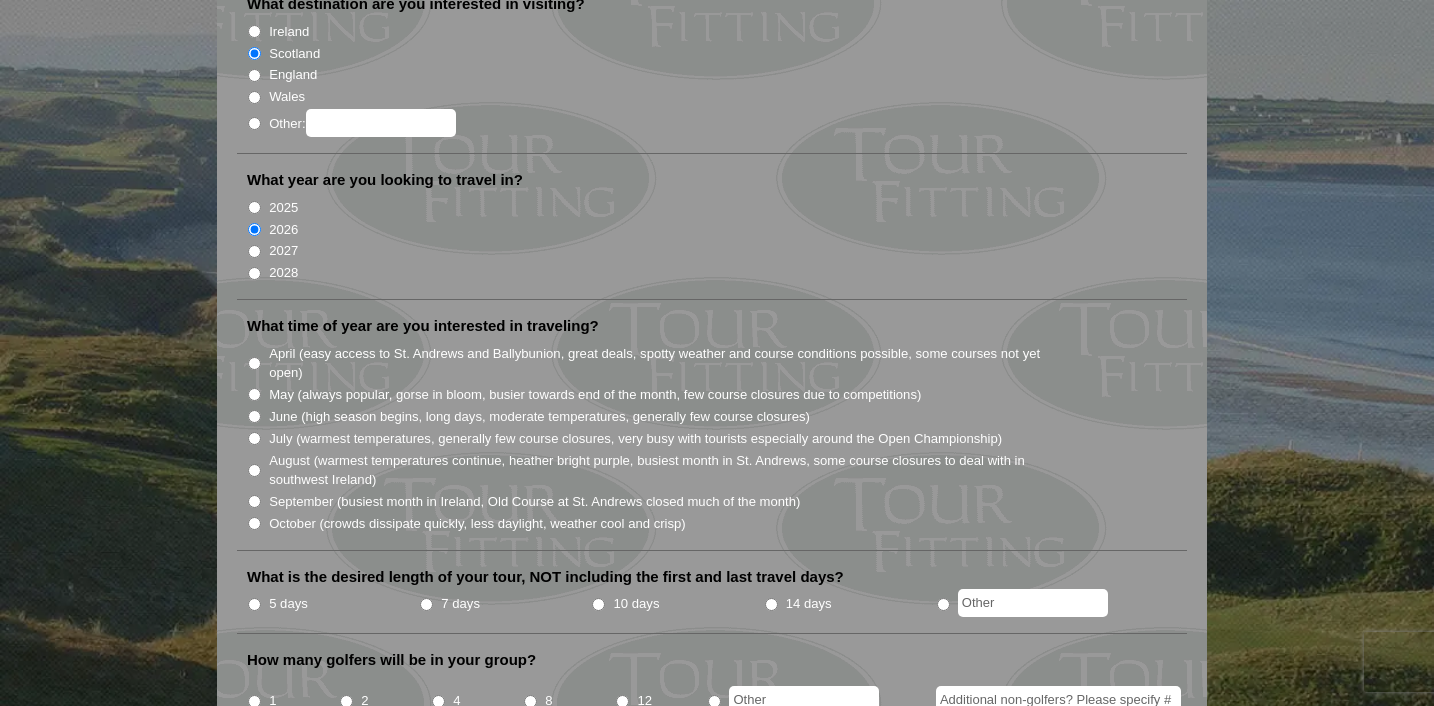 scroll, scrollTop: 260, scrollLeft: 0, axis: vertical 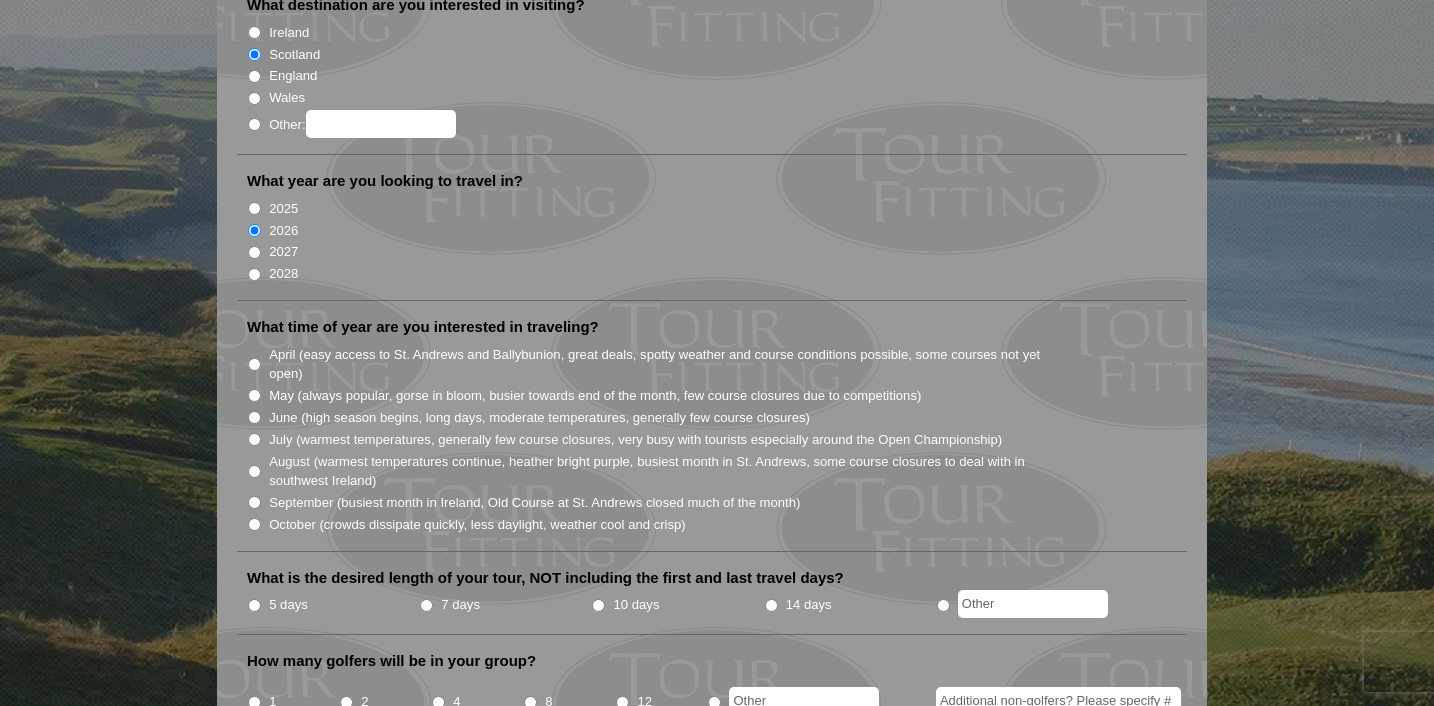 click on "May (always popular, gorse in bloom, busier towards end of the month, few course closures due to competitions)" at bounding box center (254, 395) 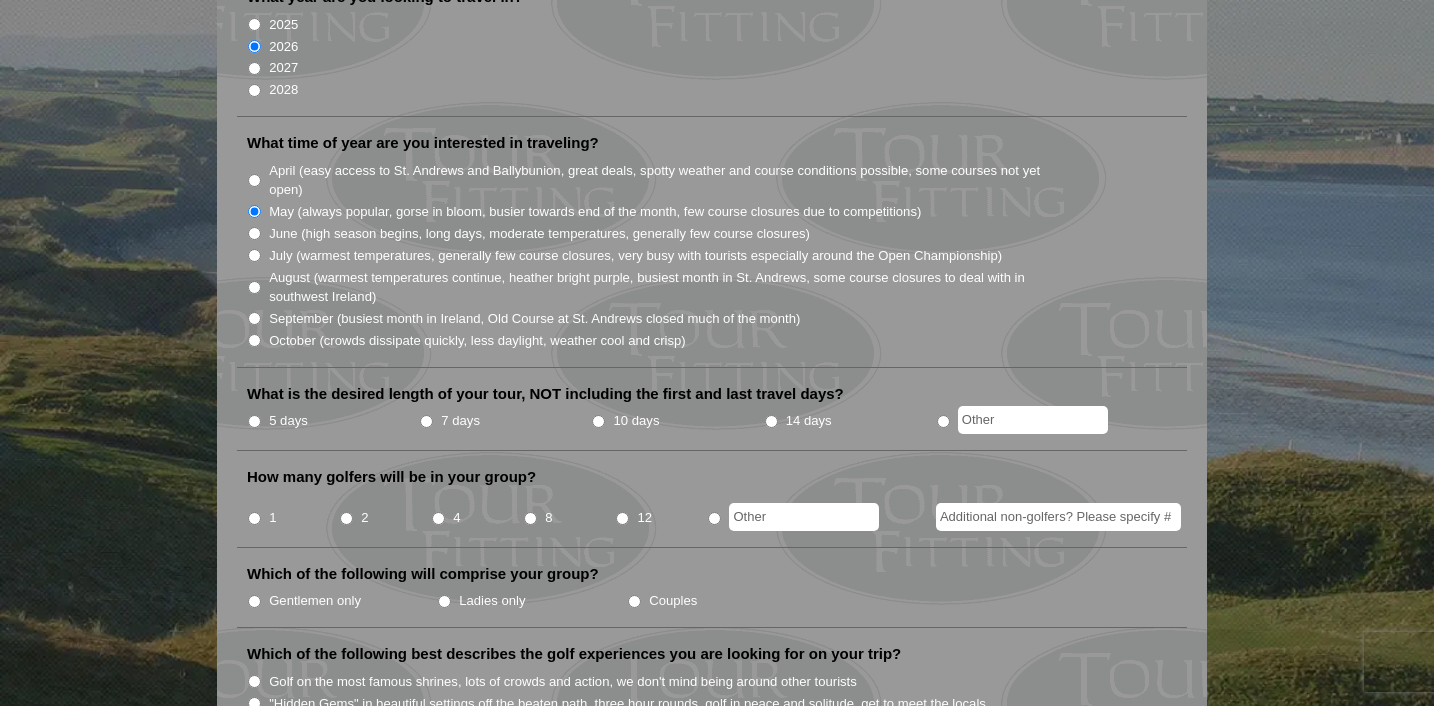 scroll, scrollTop: 476, scrollLeft: 0, axis: vertical 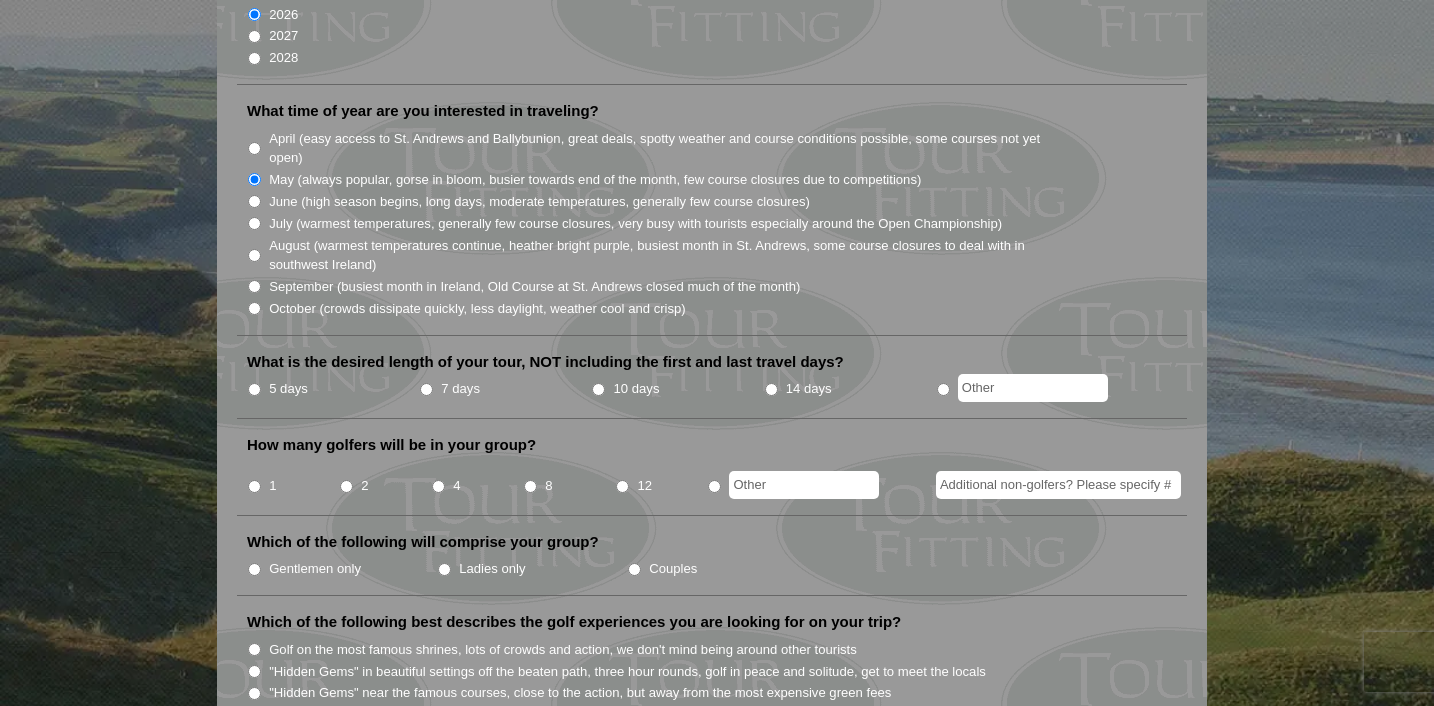 click on "1" at bounding box center [254, 486] 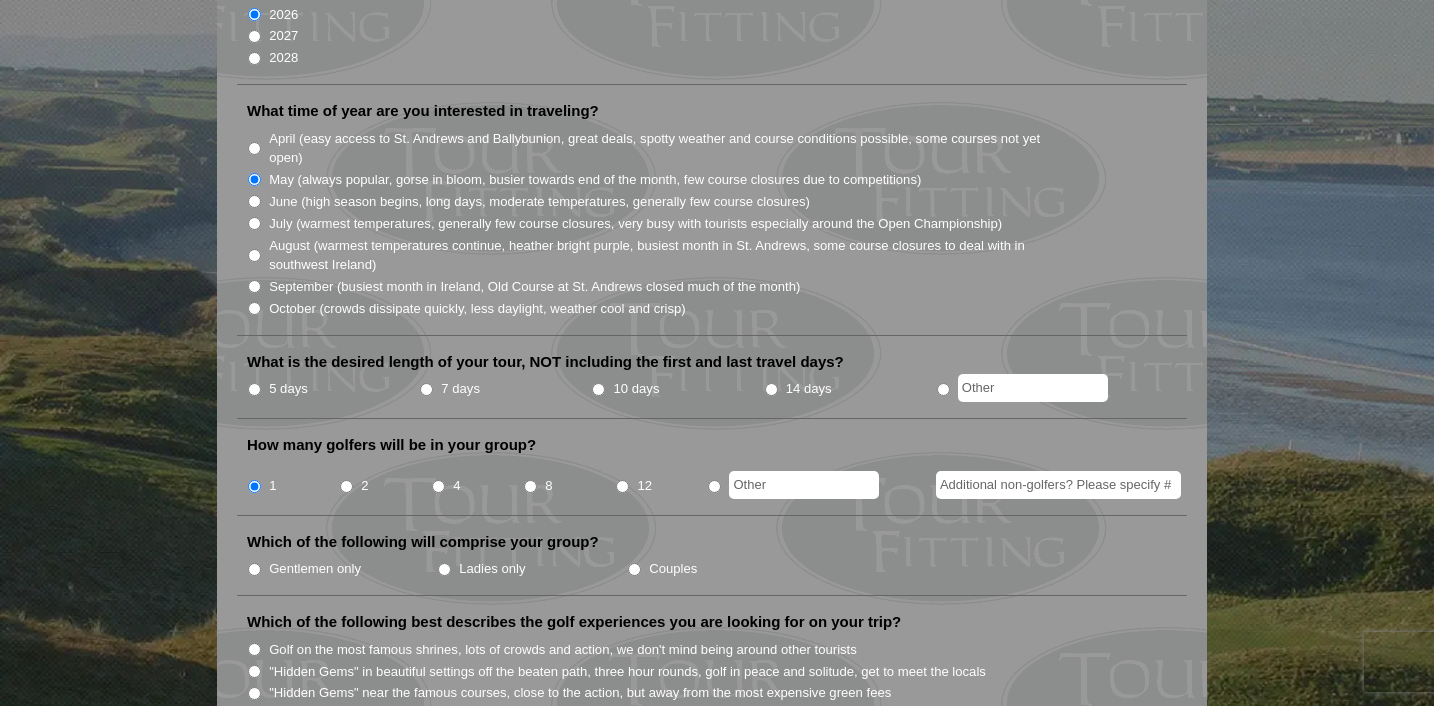 click on "5 days" at bounding box center [254, 389] 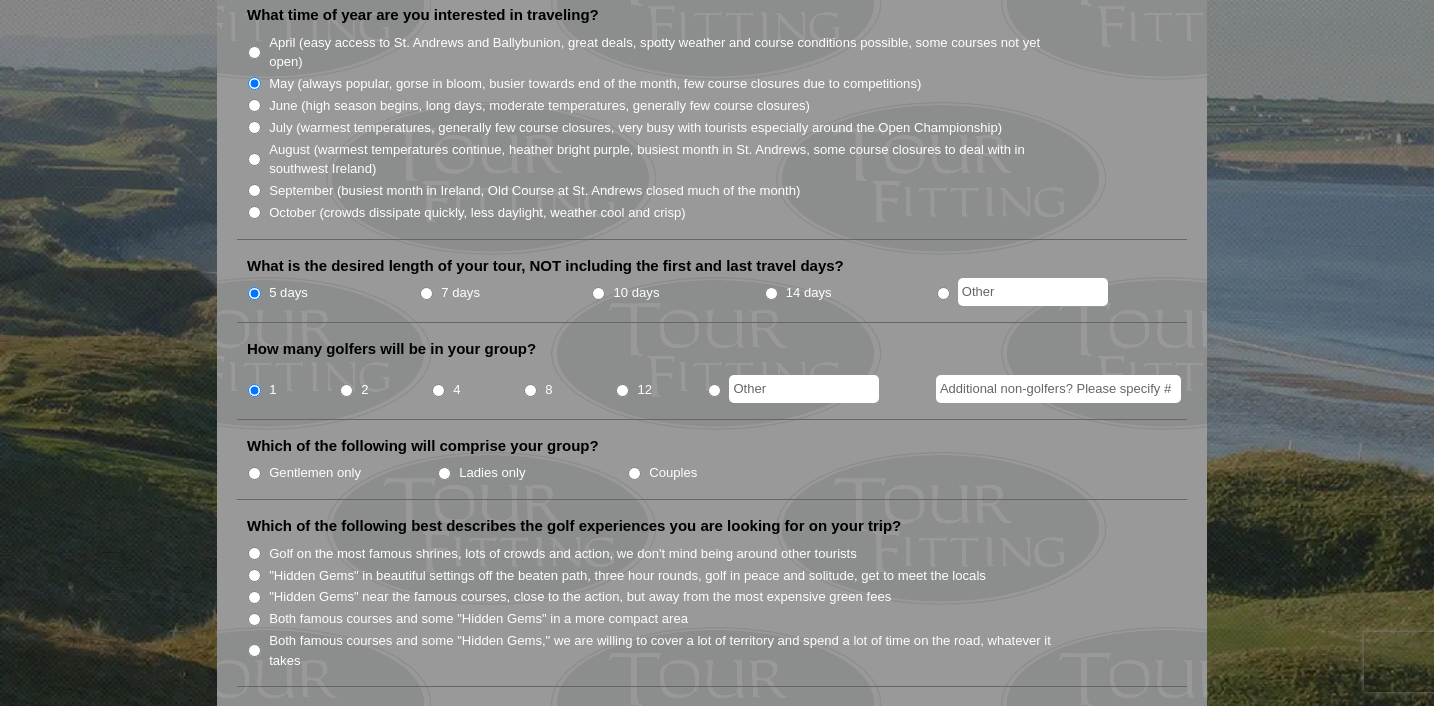 scroll, scrollTop: 602, scrollLeft: 0, axis: vertical 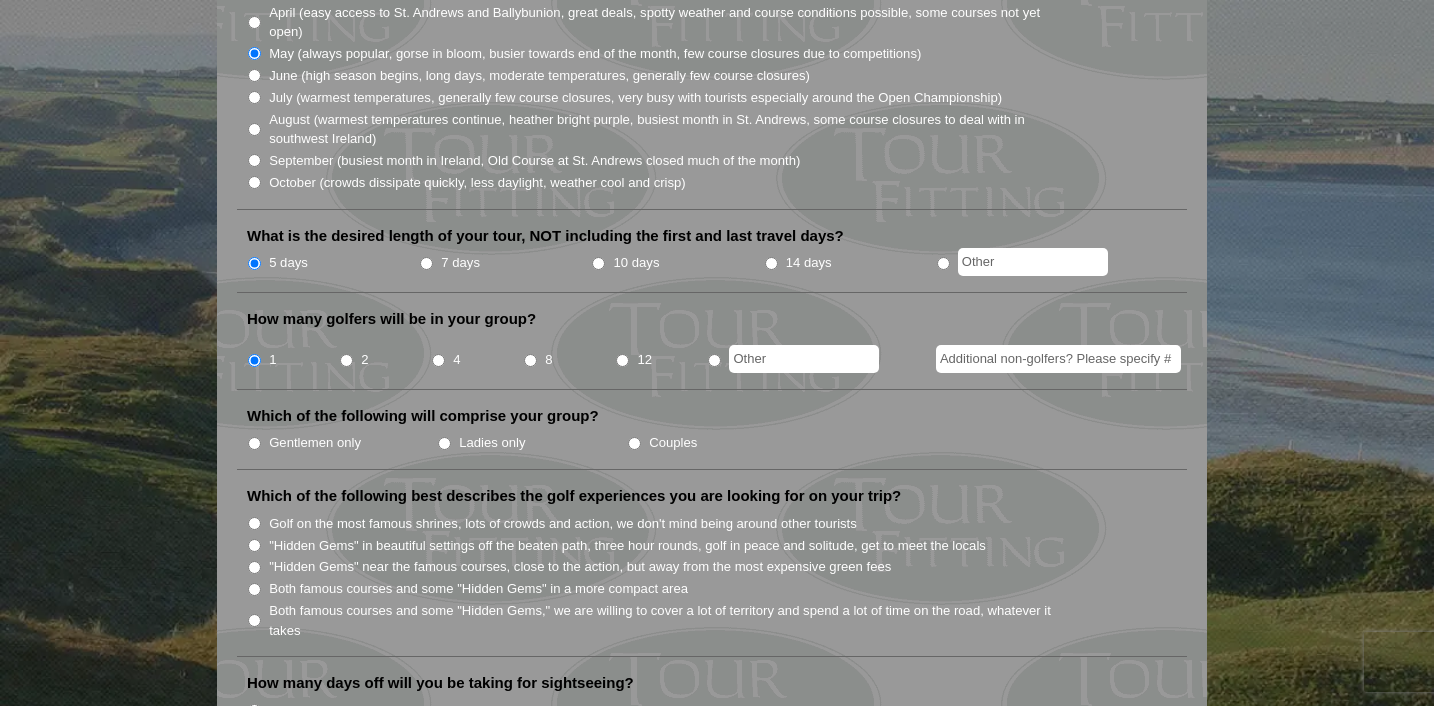 click on "Gentlemen only" at bounding box center (254, 443) 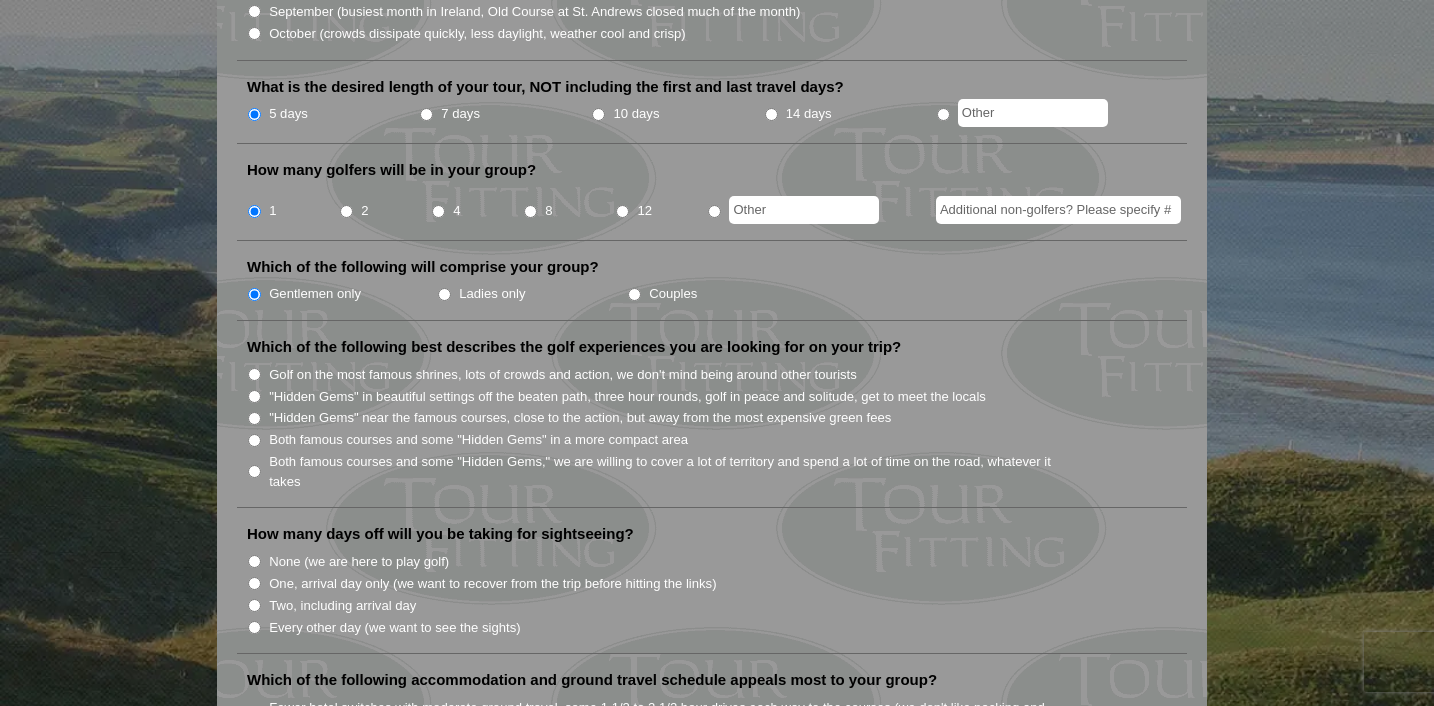 scroll, scrollTop: 771, scrollLeft: 0, axis: vertical 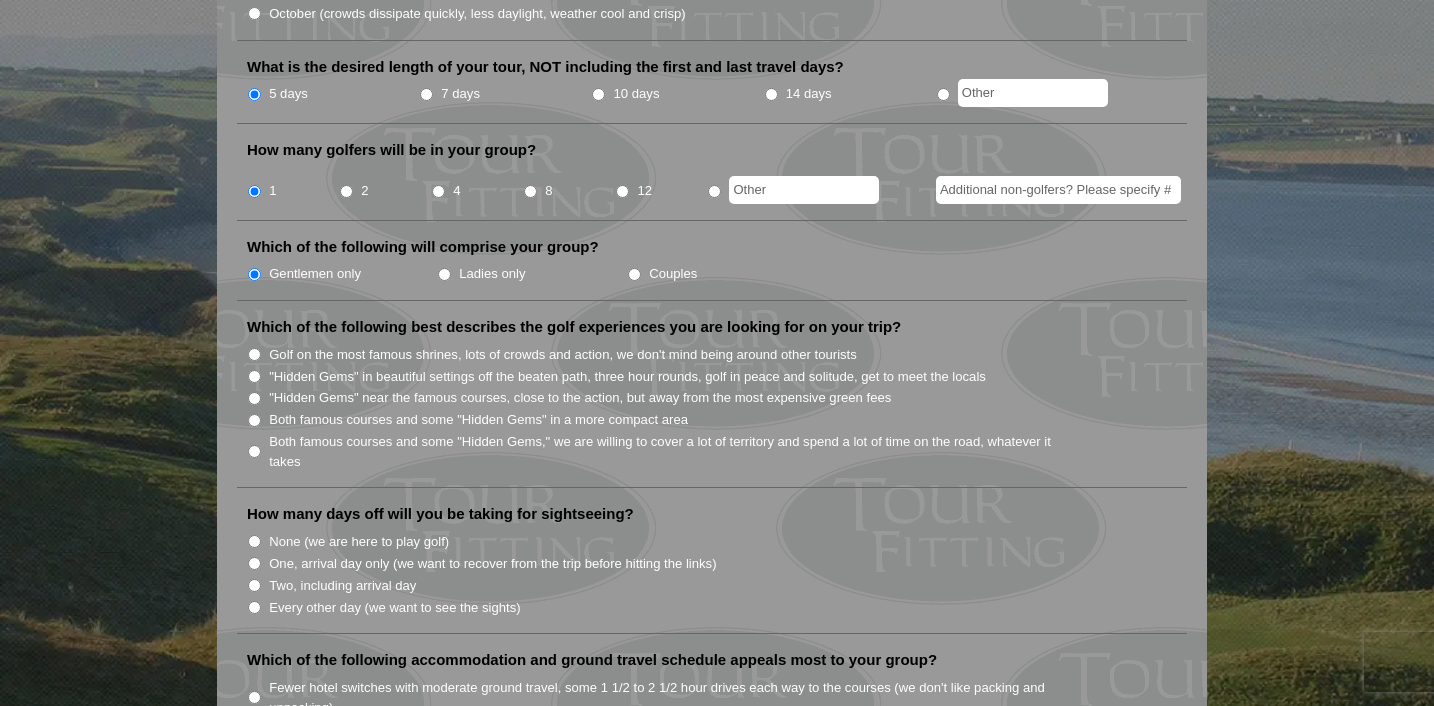 click on "Golf on the most famous shrines, lots of crowds and action, we don't mind being around other tourists" at bounding box center (563, 355) 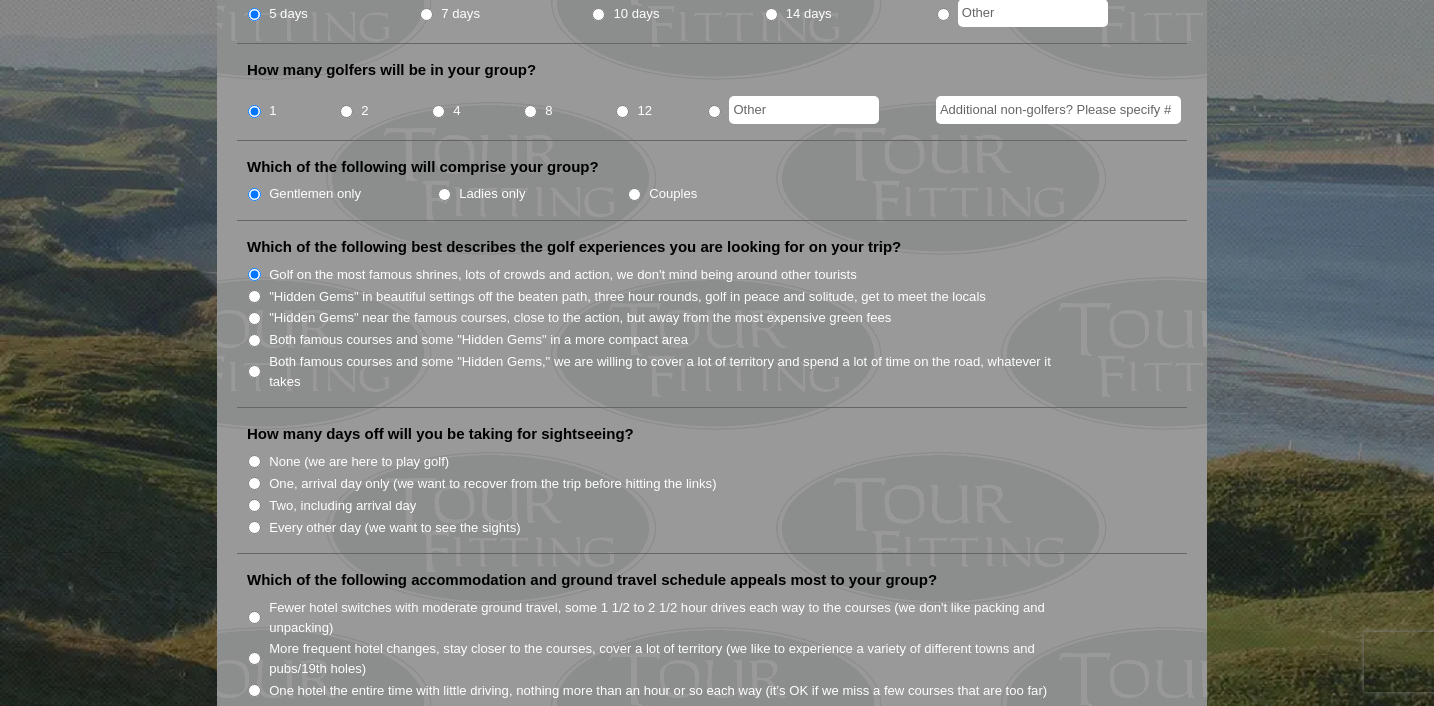 scroll, scrollTop: 871, scrollLeft: 0, axis: vertical 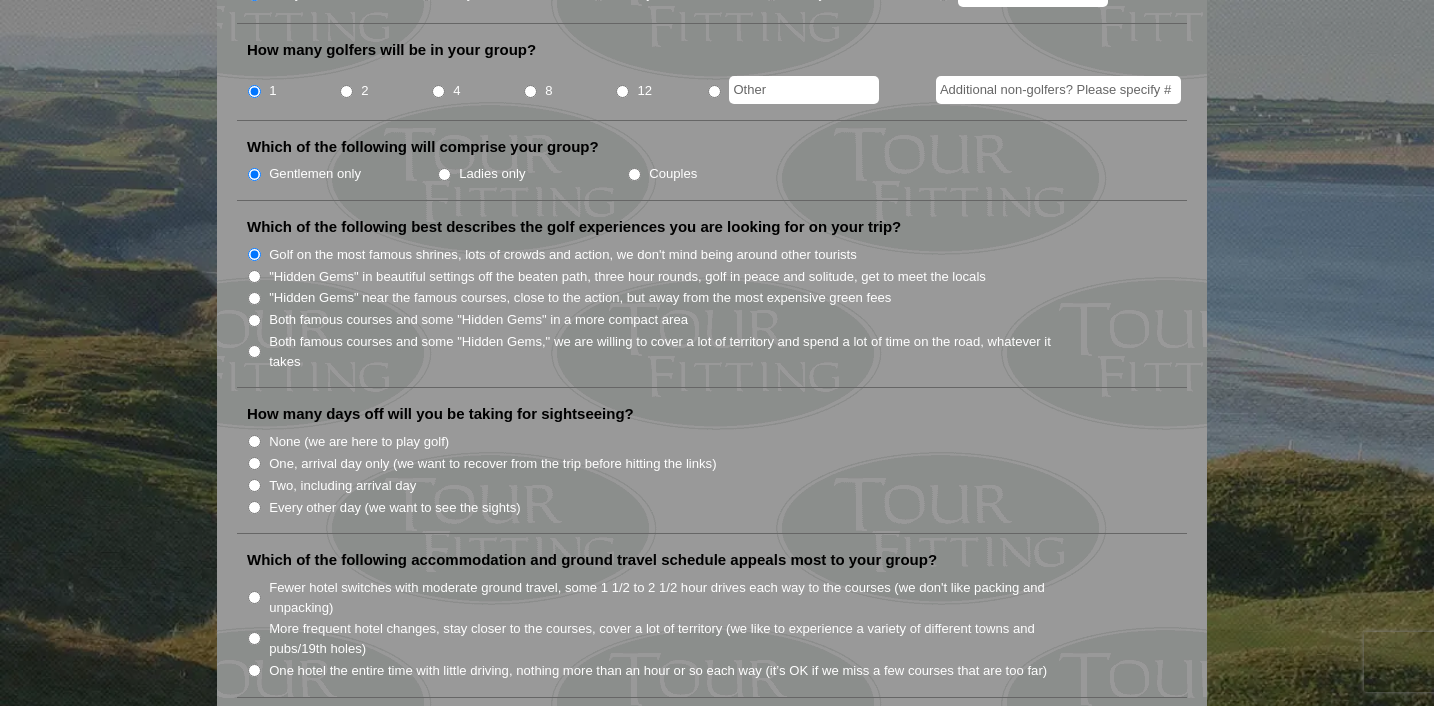 click on "None (we are here to play golf)" at bounding box center (359, 442) 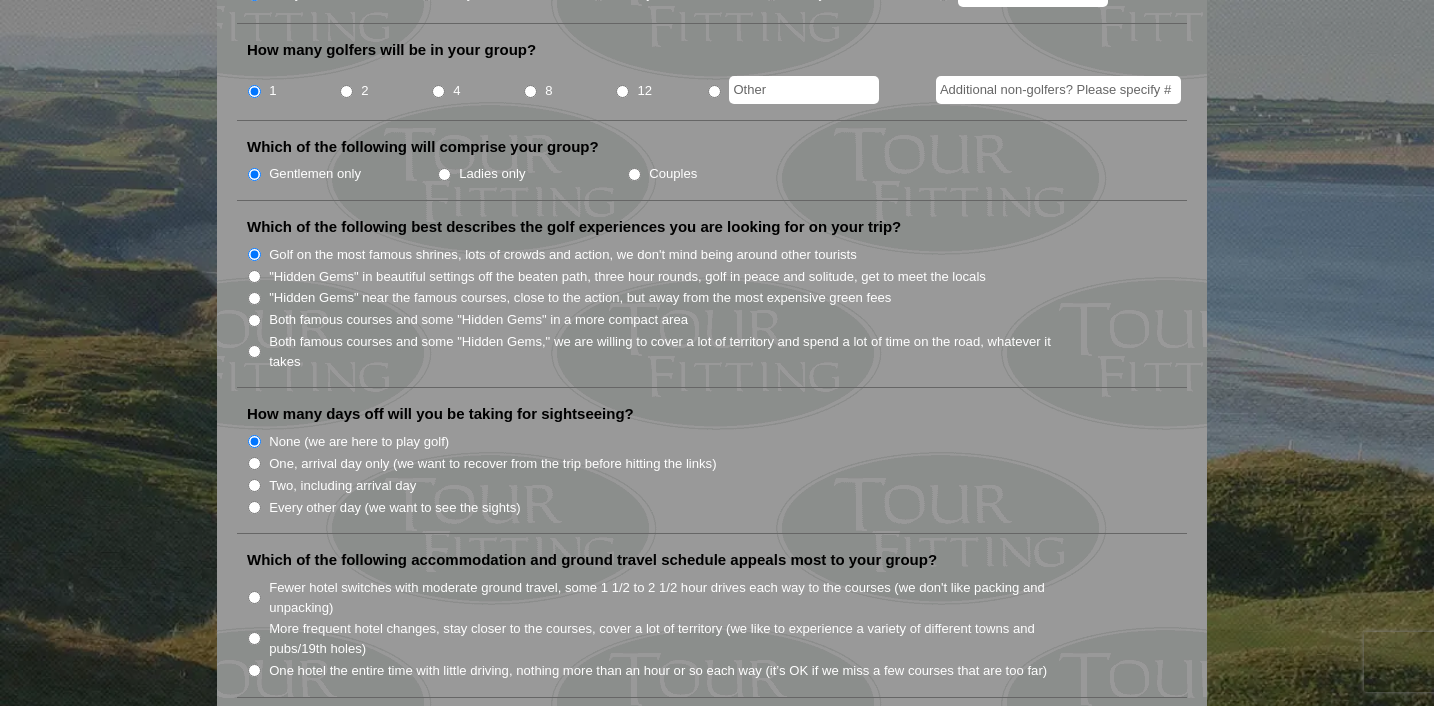 scroll, scrollTop: 1037, scrollLeft: 0, axis: vertical 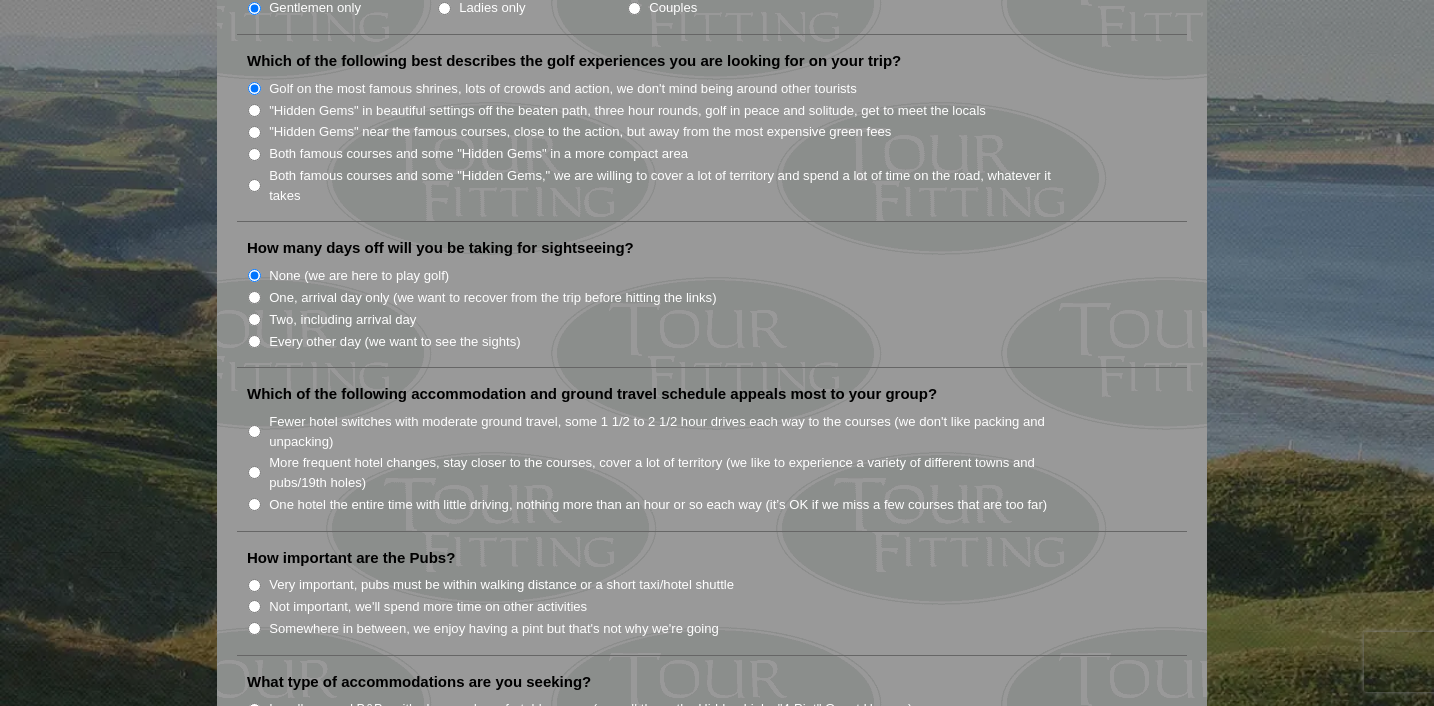click on "Fewer hotel switches with moderate ground travel, some 1 1/2 to 2 1/2 hour drives each way to the courses (we don't like packing and unpacking)" at bounding box center [254, 431] 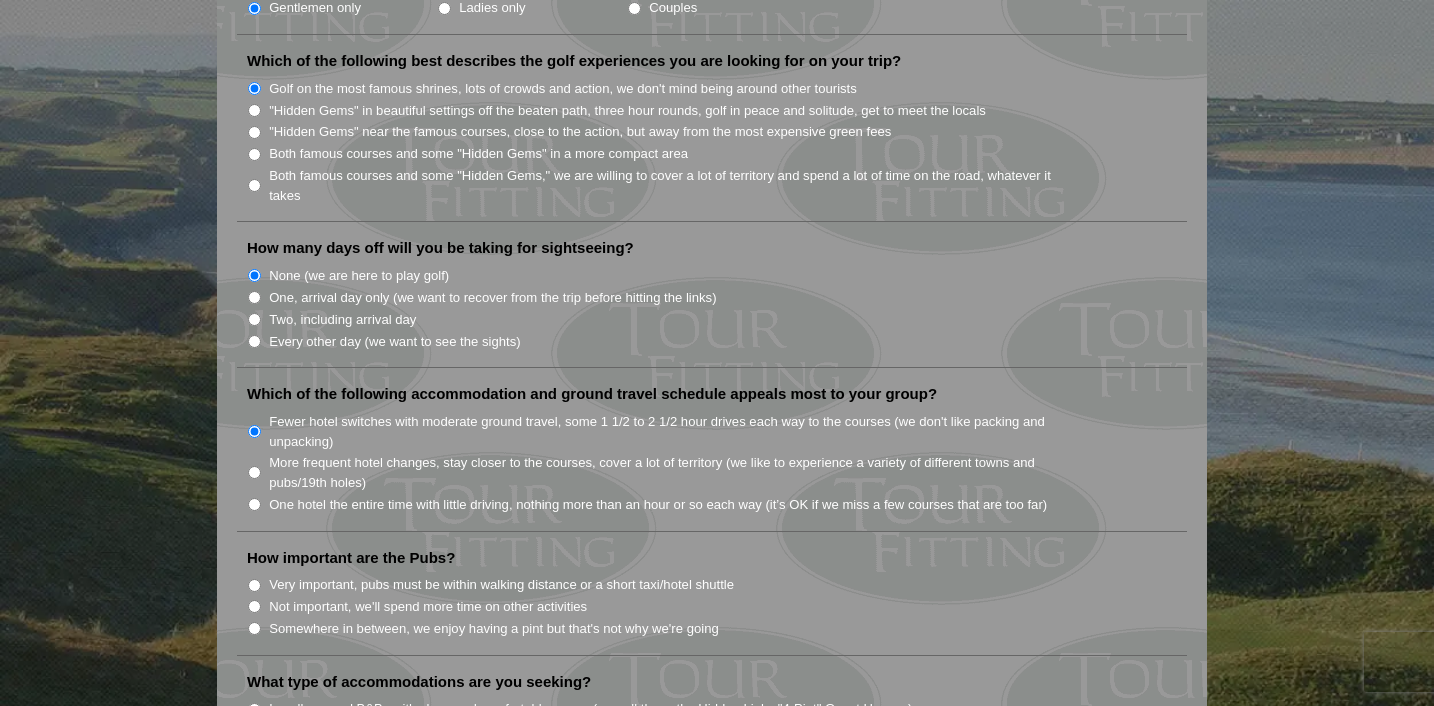 click on "Very important, pubs must be within walking distance or a short taxi/hotel shuttle" at bounding box center (254, 585) 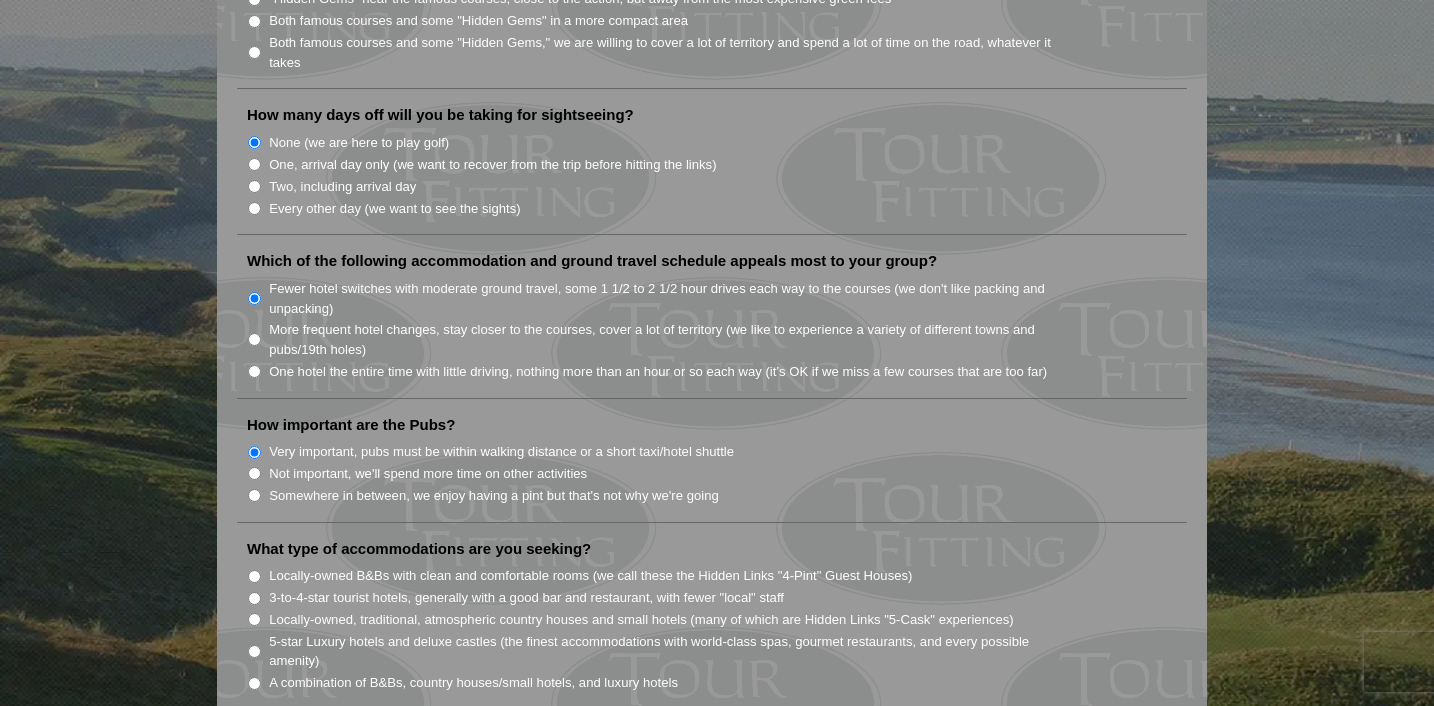 scroll, scrollTop: 1171, scrollLeft: 0, axis: vertical 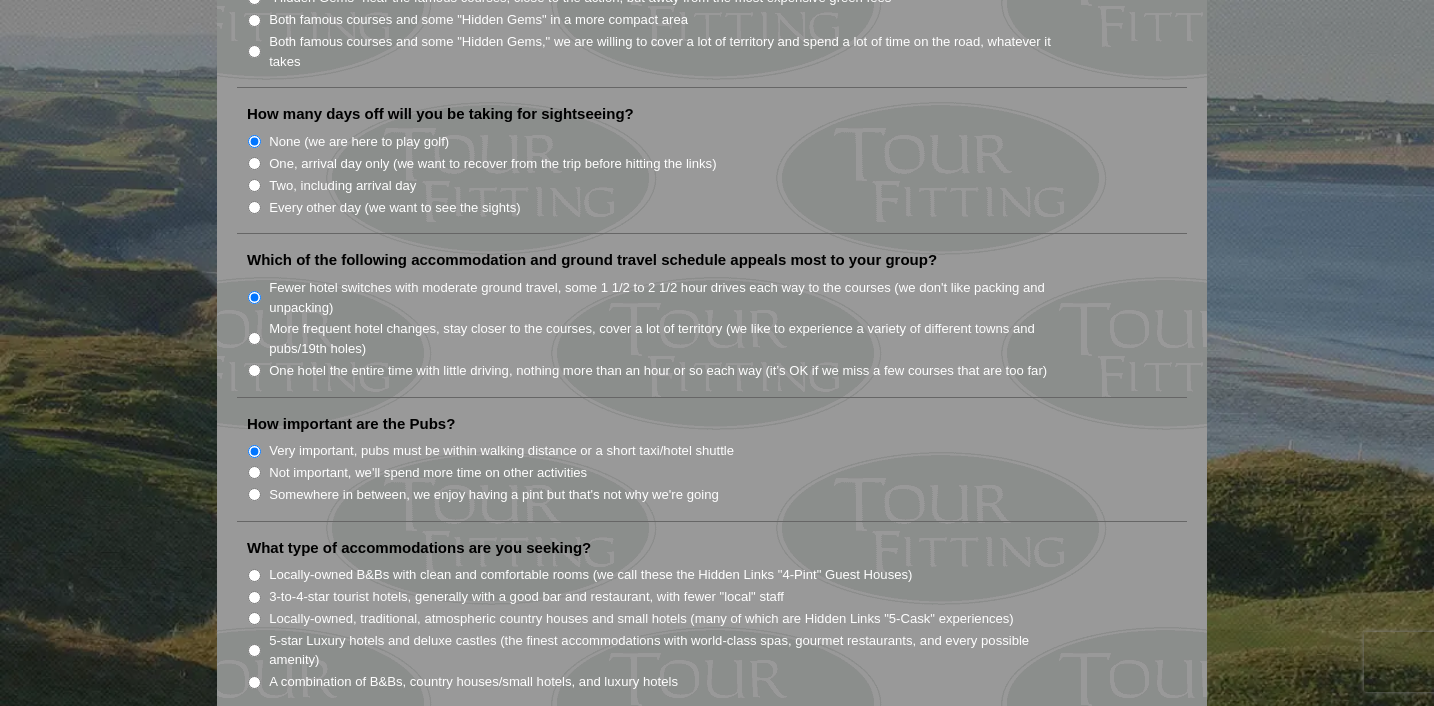 click on "3-to-4-star tourist hotels, generally with a good bar and restaurant, with fewer "local" staff" at bounding box center [254, 597] 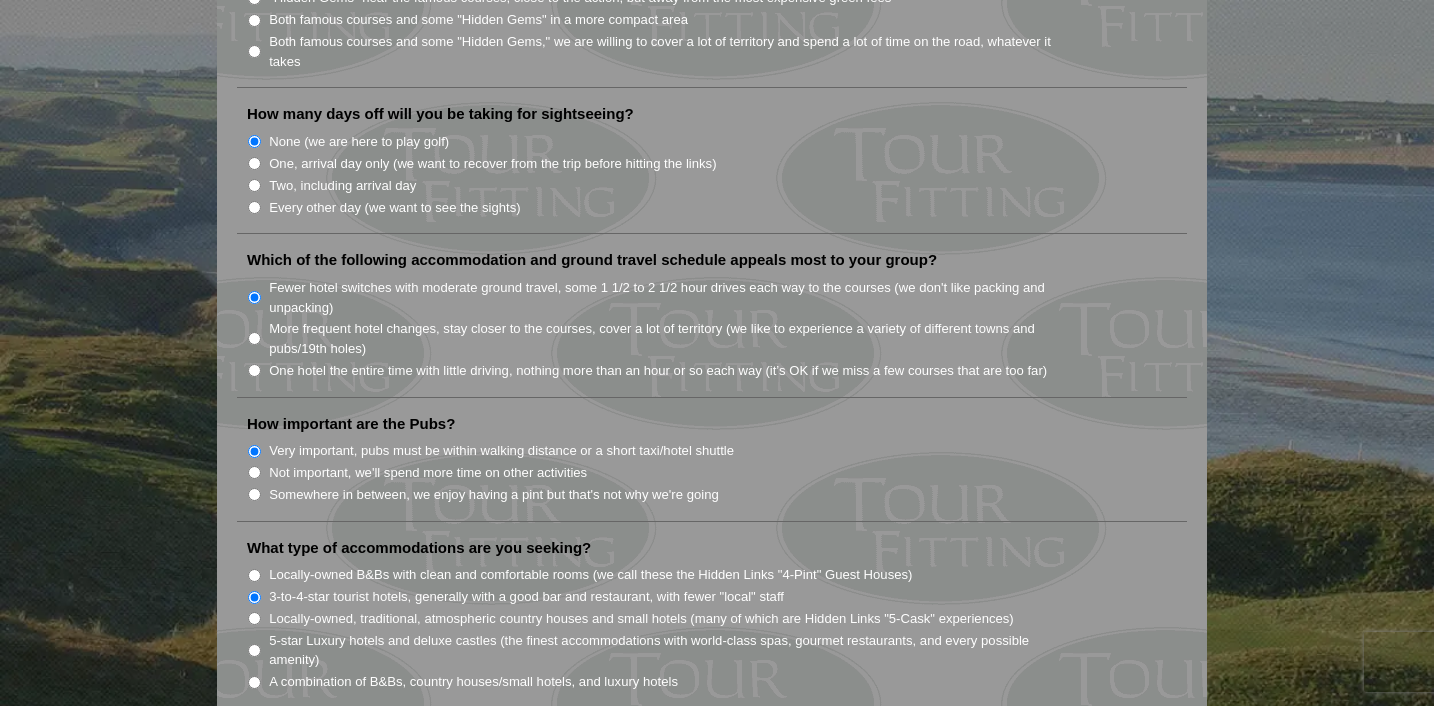click on "Locally-owned B&Bs with clean and comfortable rooms (we call these the Hidden Links "4-Pint" Guest Houses)" at bounding box center (720, 574) 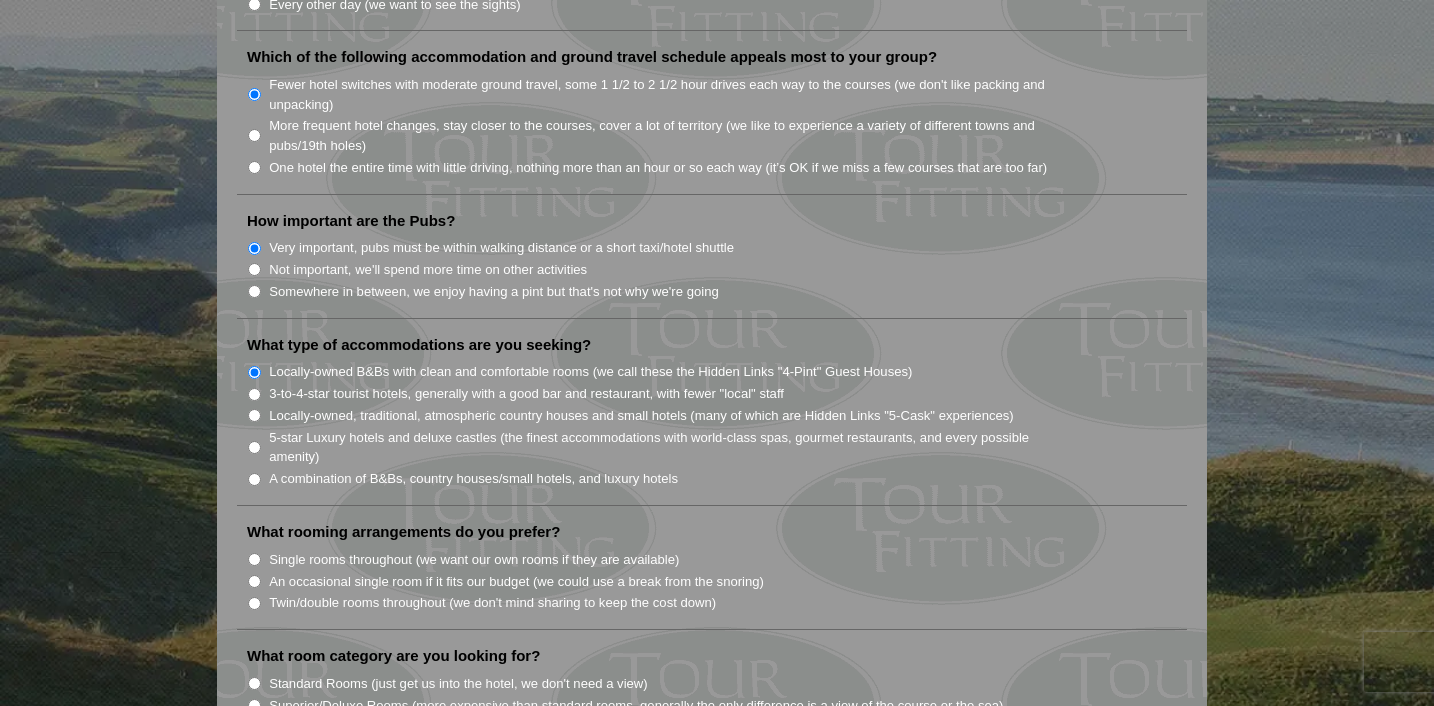 scroll, scrollTop: 1590, scrollLeft: 0, axis: vertical 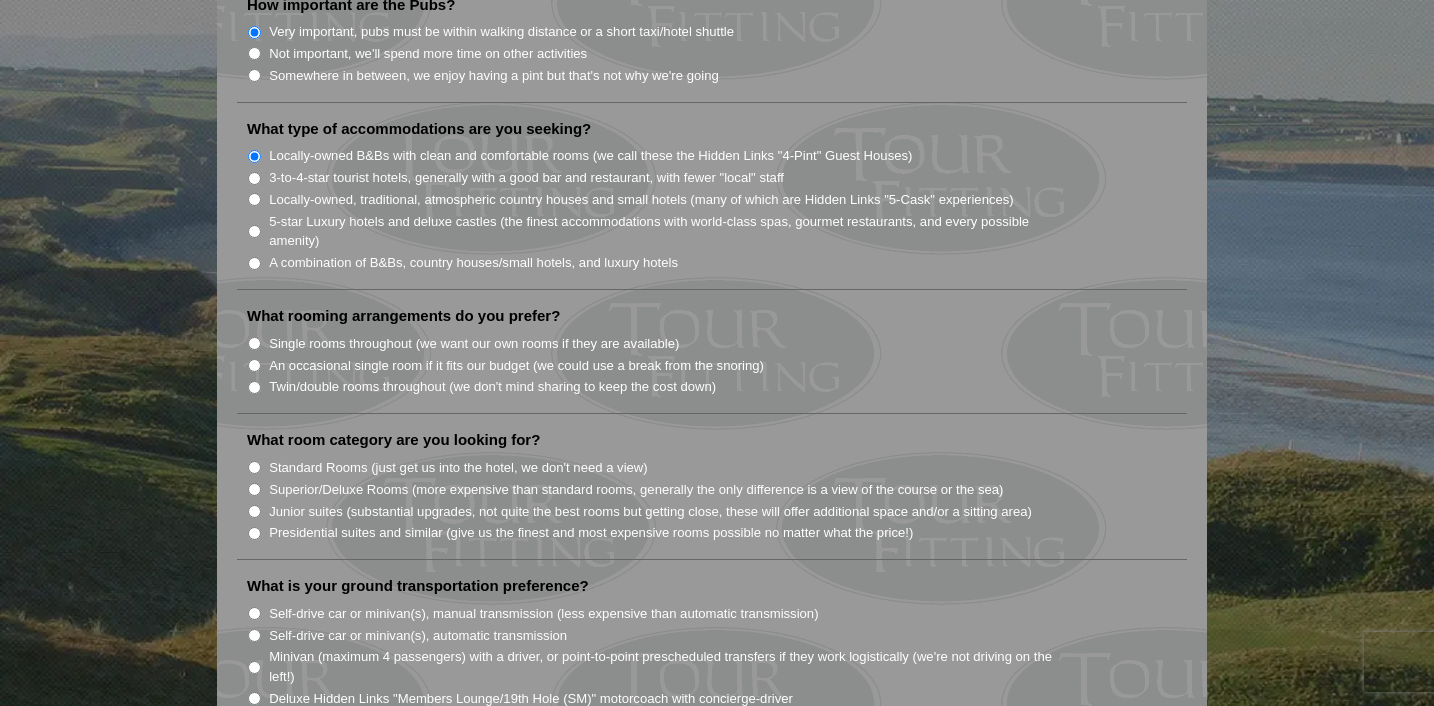 click on "Single rooms throughout (we want our own rooms if they are available)" at bounding box center (254, 343) 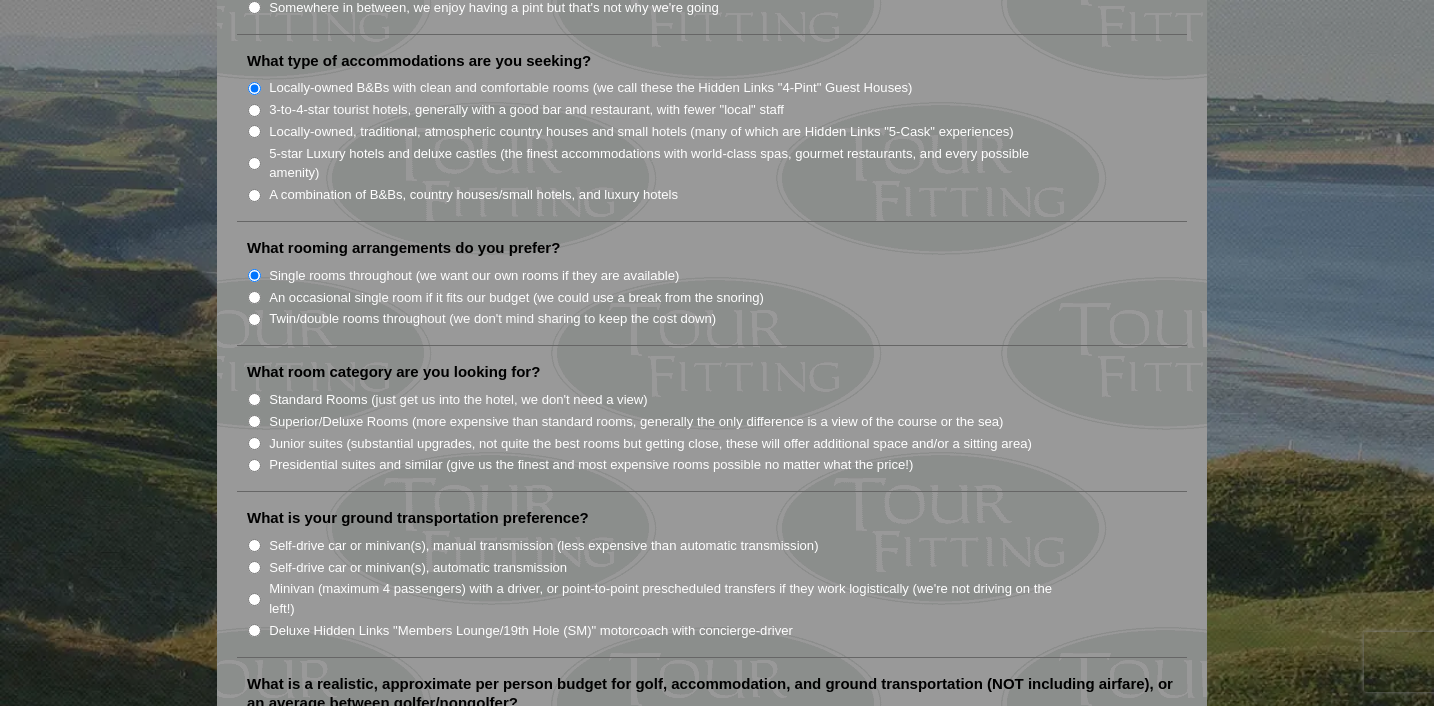 scroll, scrollTop: 1682, scrollLeft: 0, axis: vertical 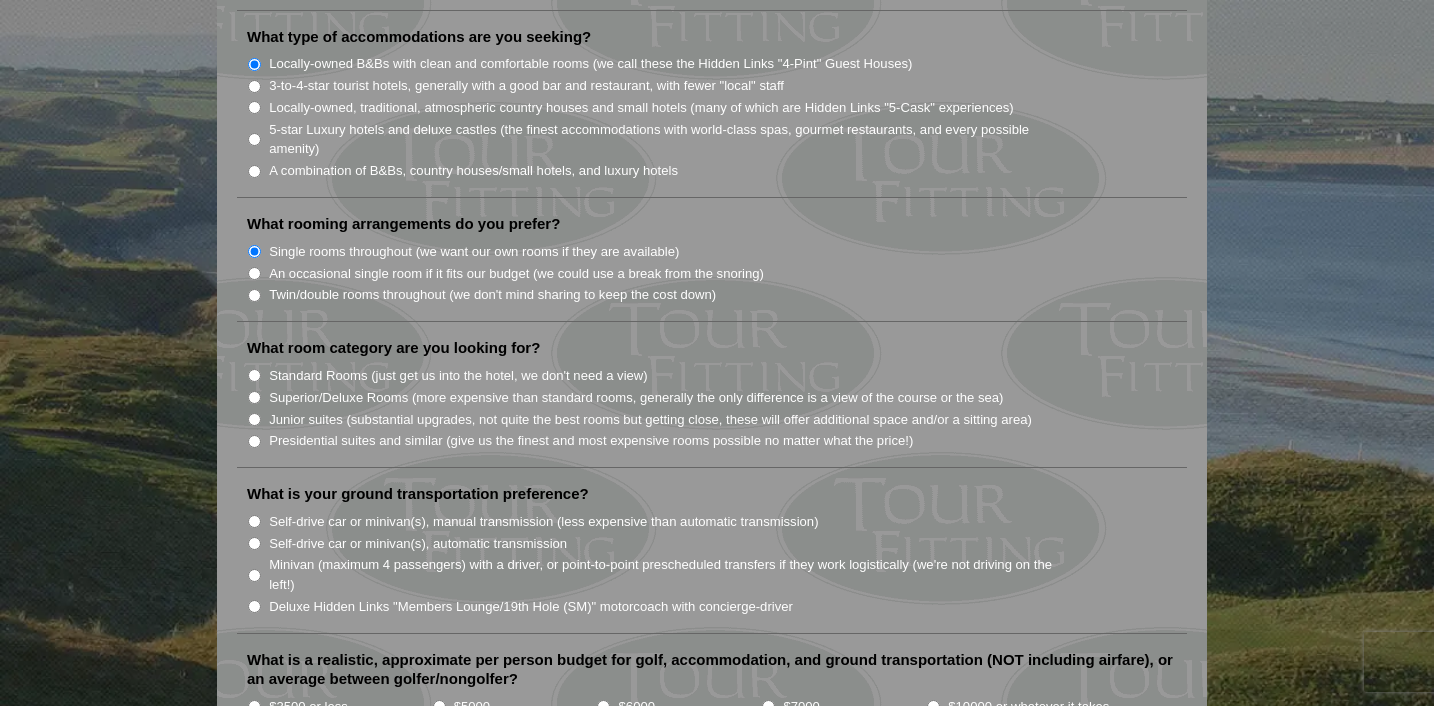 click on "Standard Rooms (just get us into the hotel, we don't need a view)" at bounding box center [254, 375] 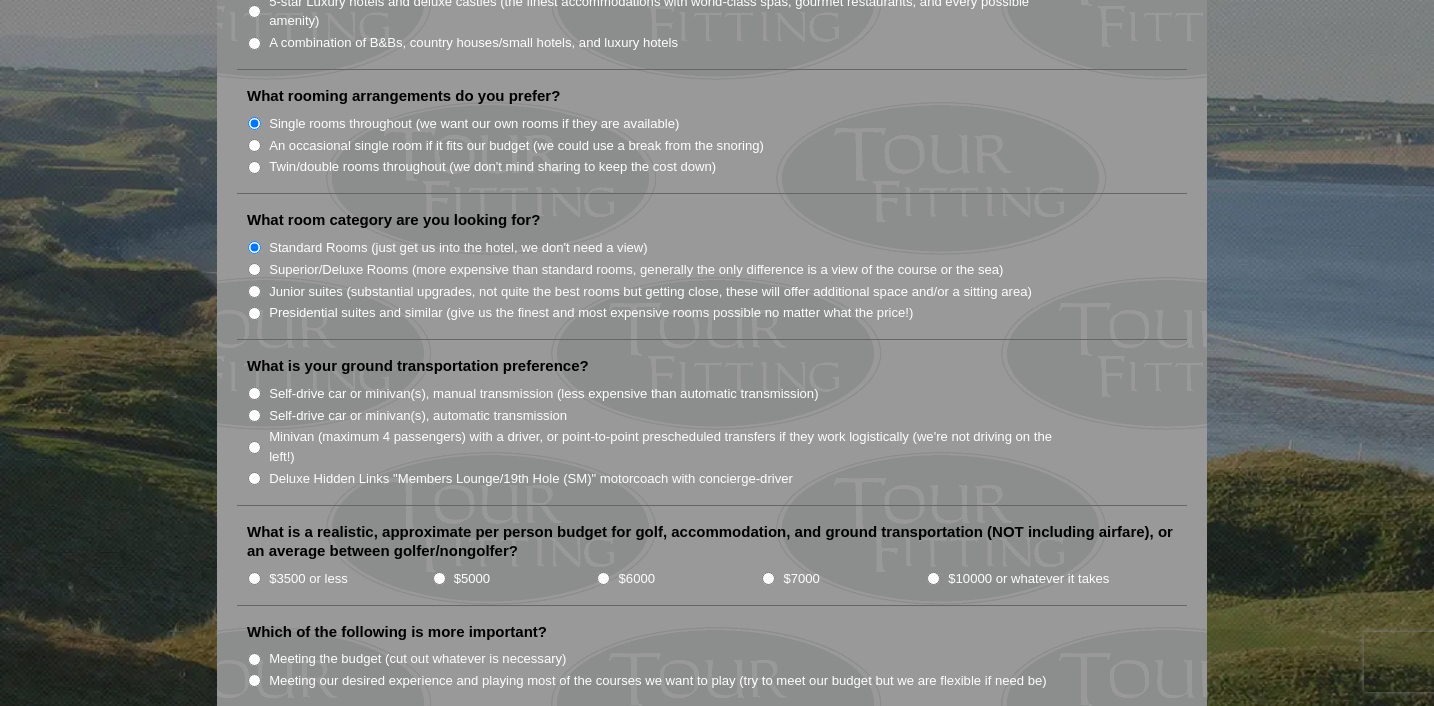 scroll, scrollTop: 1810, scrollLeft: 0, axis: vertical 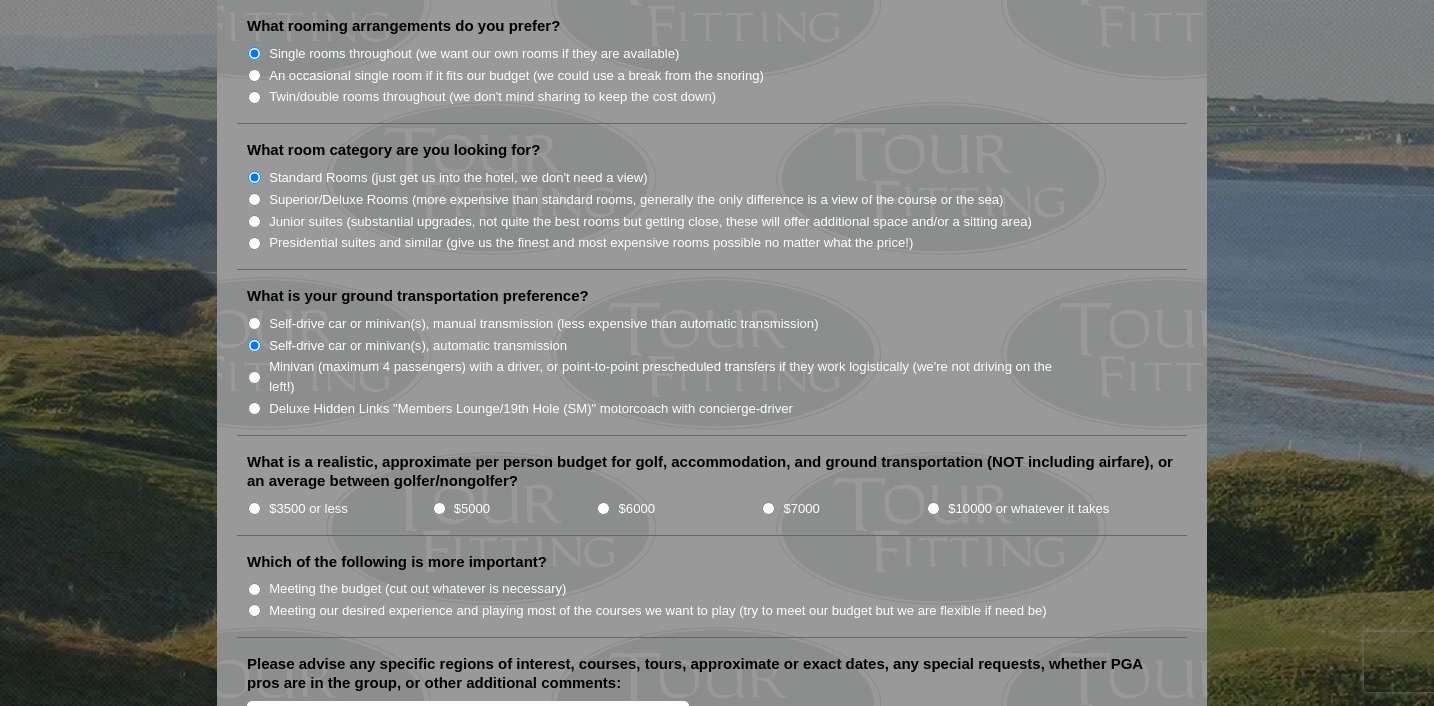 click on "Meeting our desired experience and playing most of the courses we want to play (try to meet our budget but we are flexible if need be)" at bounding box center [658, 611] 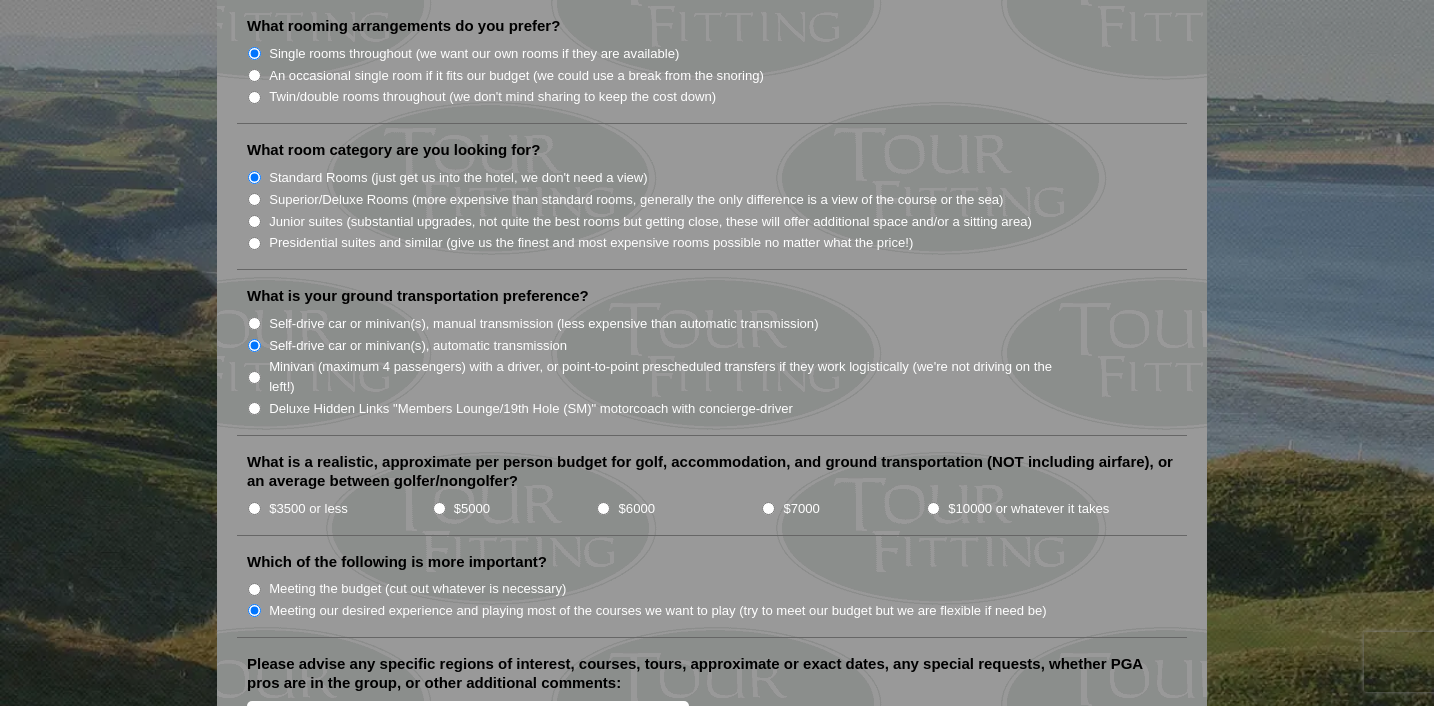 click on "$6000" at bounding box center (603, 508) 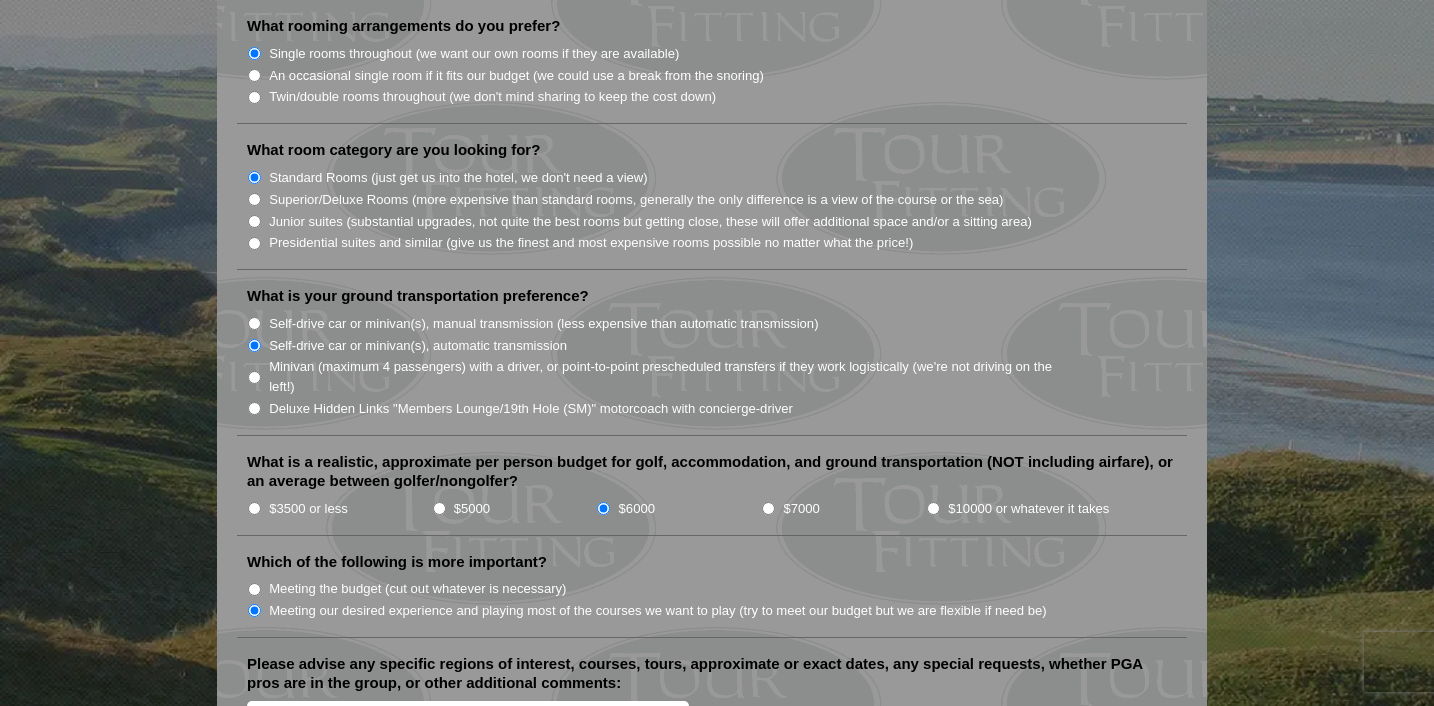 click on "$5000" at bounding box center [439, 508] 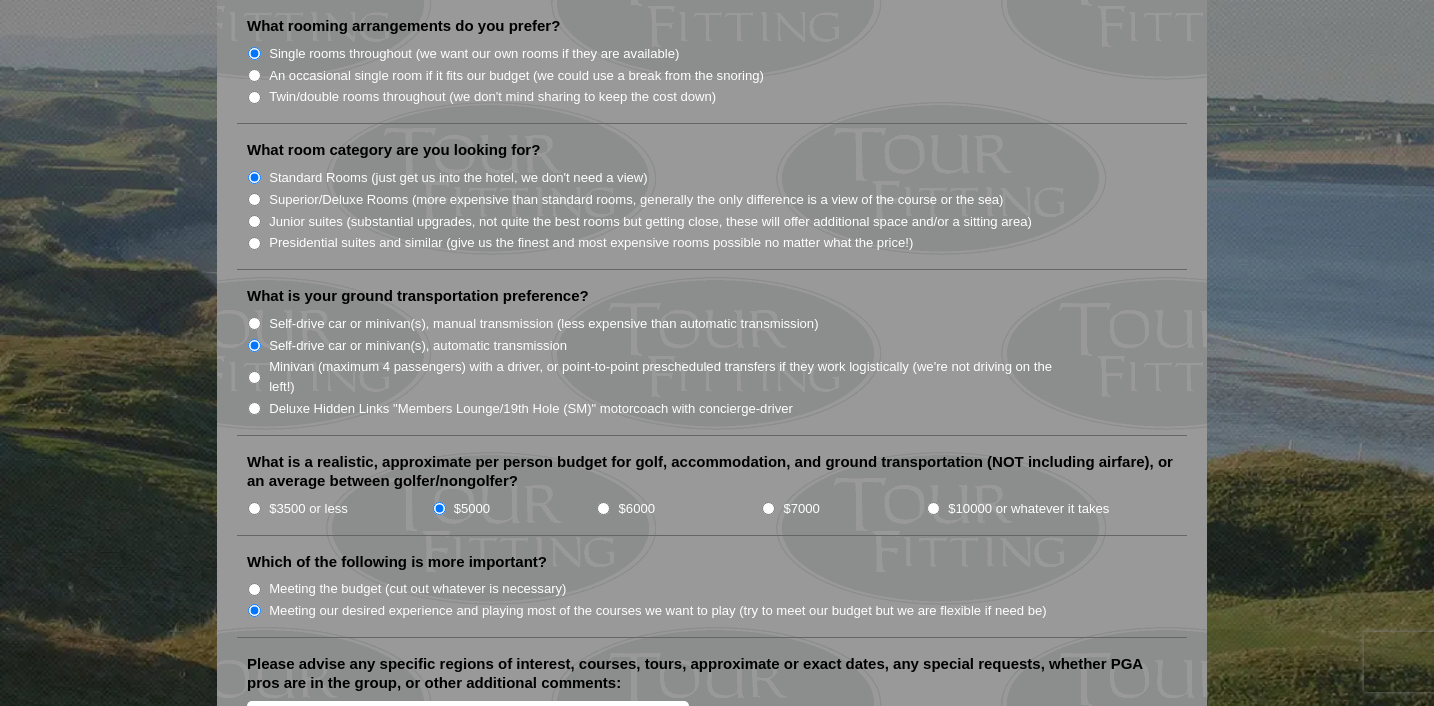 click on "$6000" at bounding box center [603, 508] 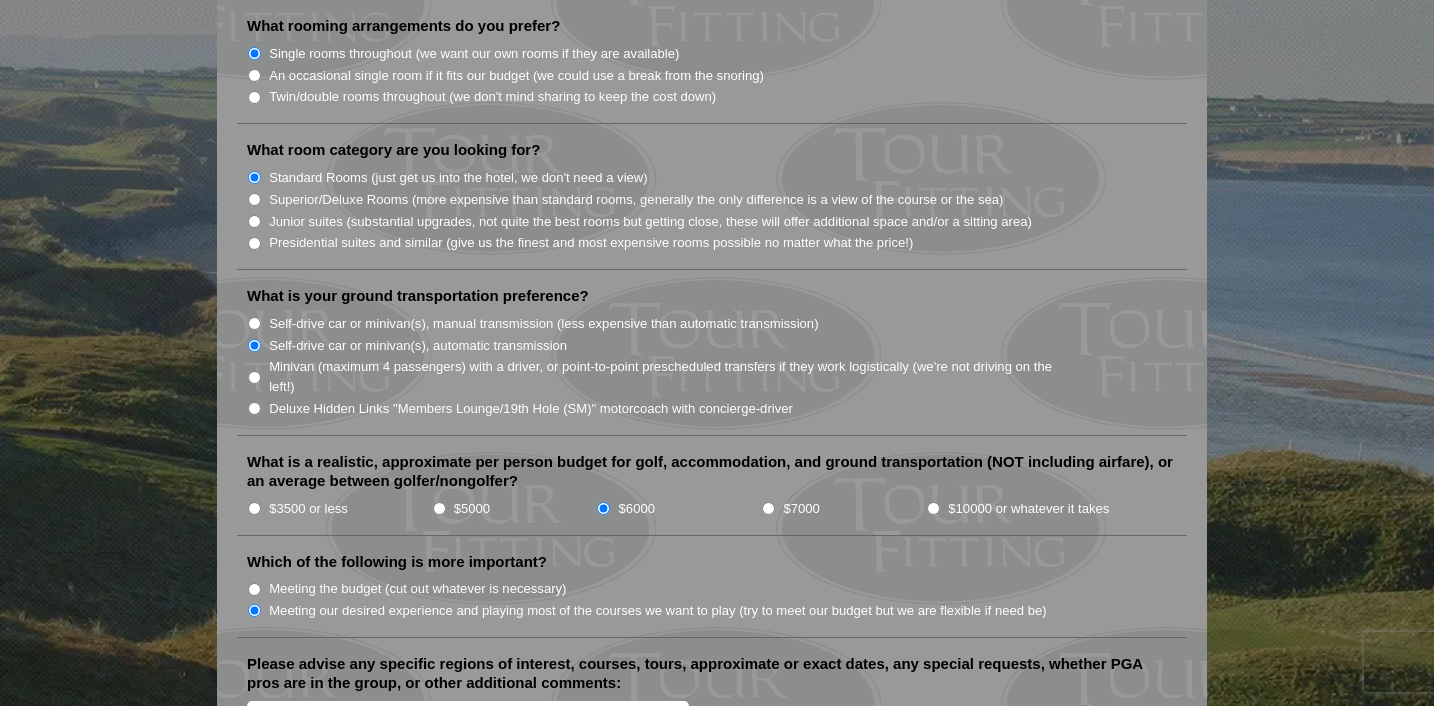 click on "$5000" at bounding box center (514, 508) 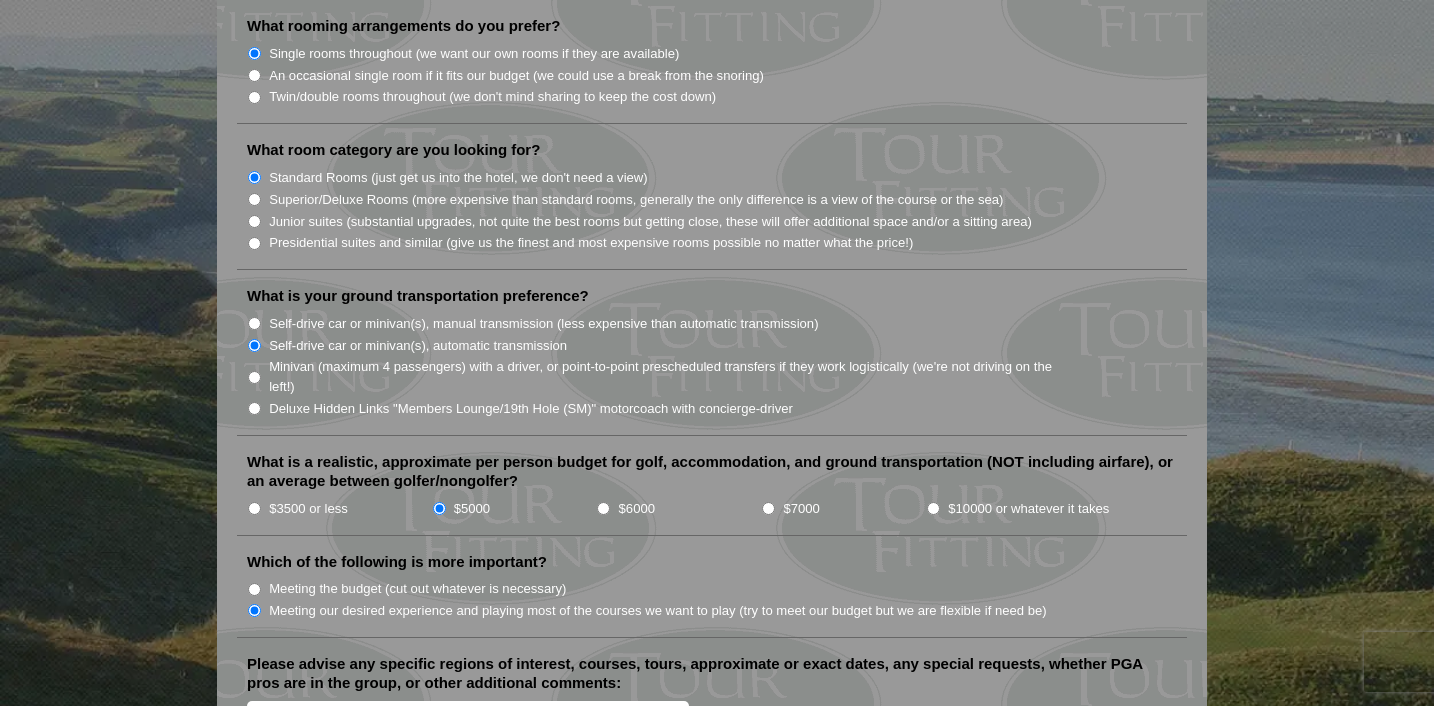click on "$6000" at bounding box center [603, 508] 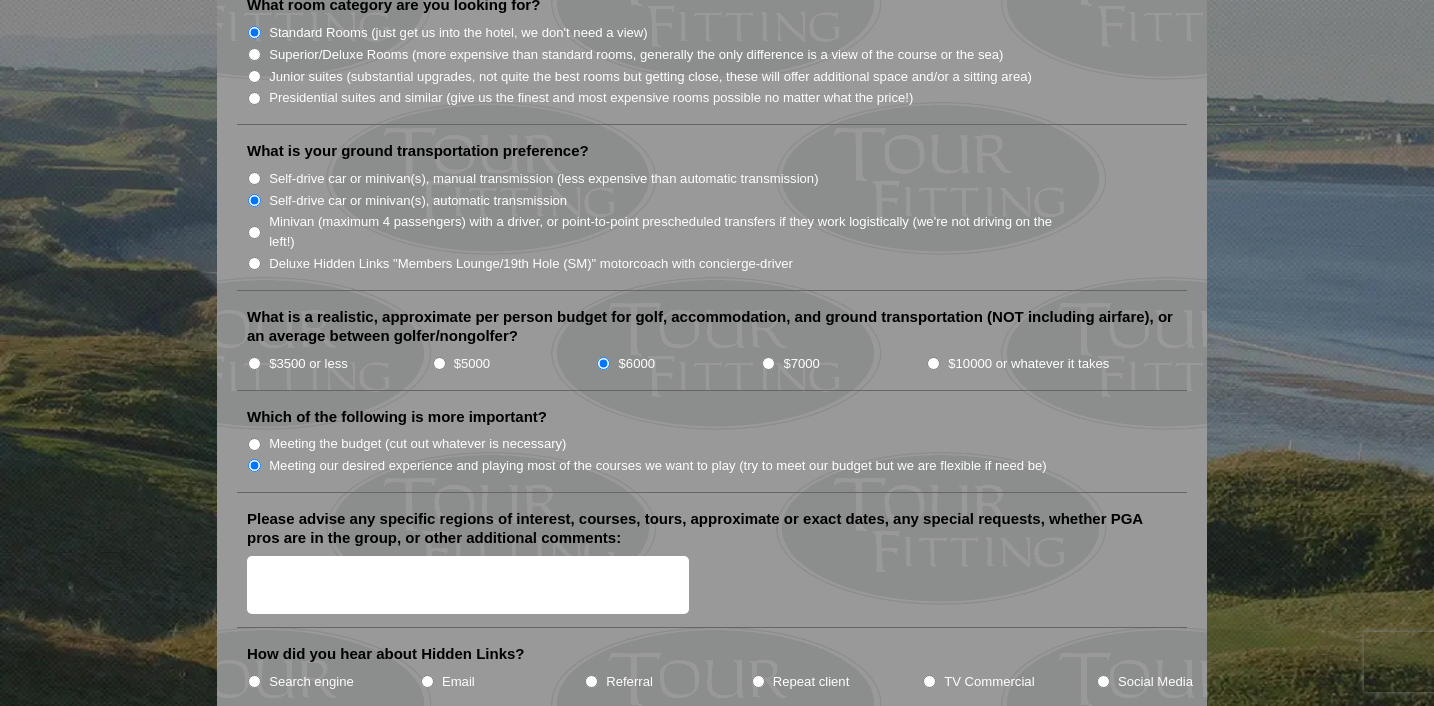 scroll, scrollTop: 2087, scrollLeft: 0, axis: vertical 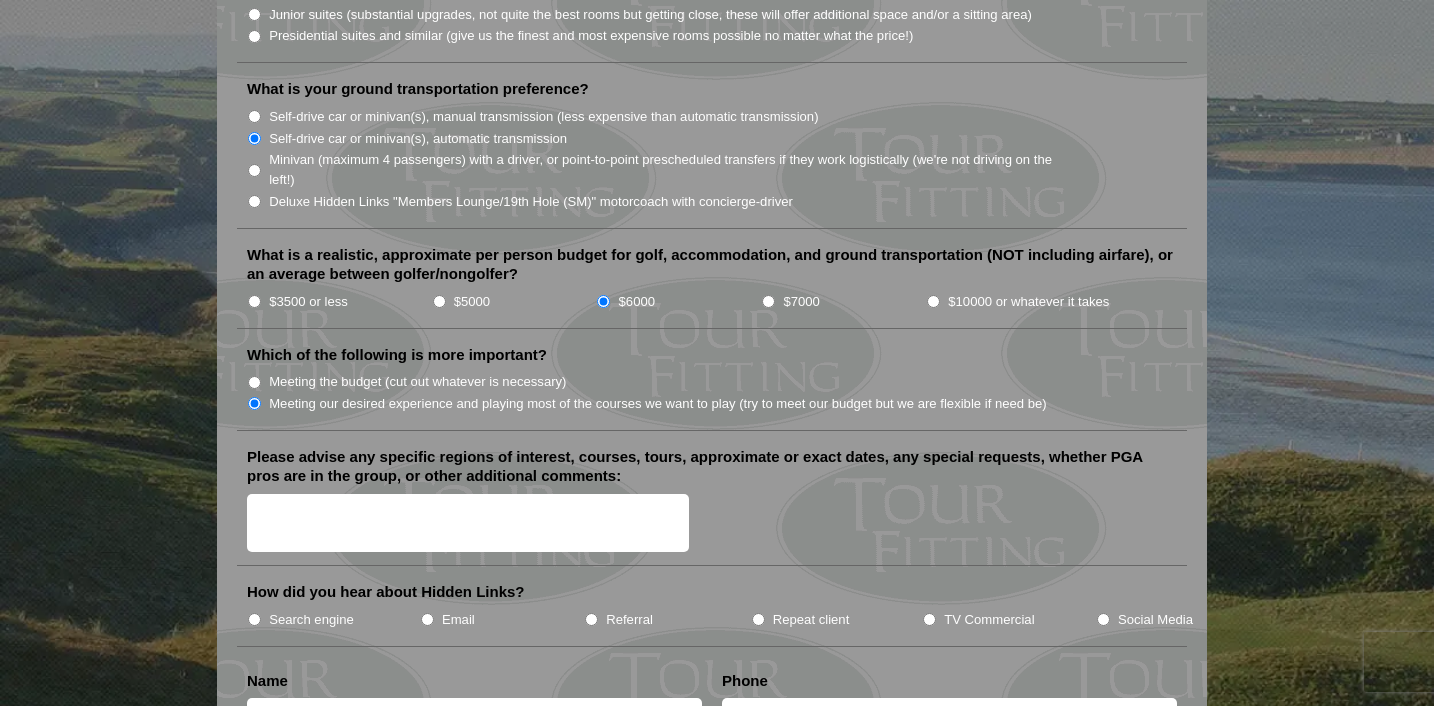 click on "Email" at bounding box center (427, 619) 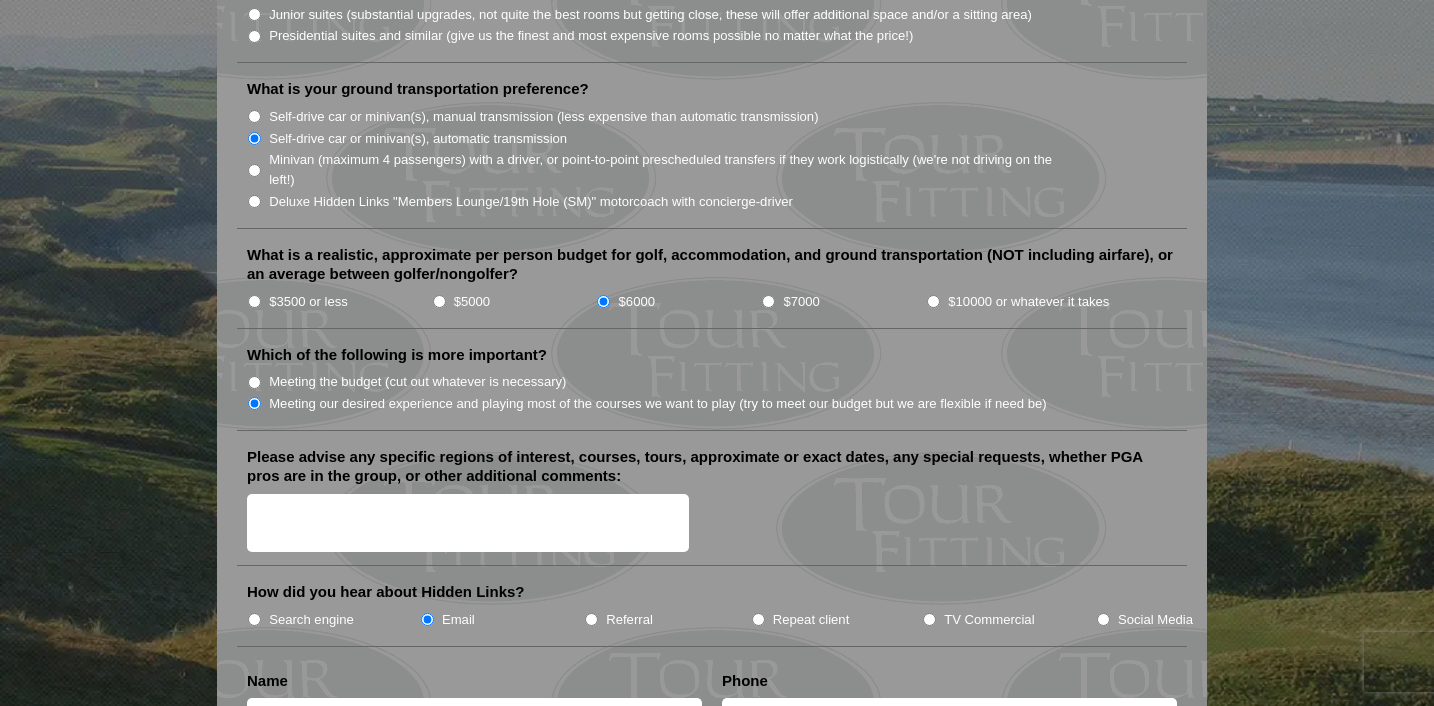 click on "Search engine" at bounding box center [311, 620] 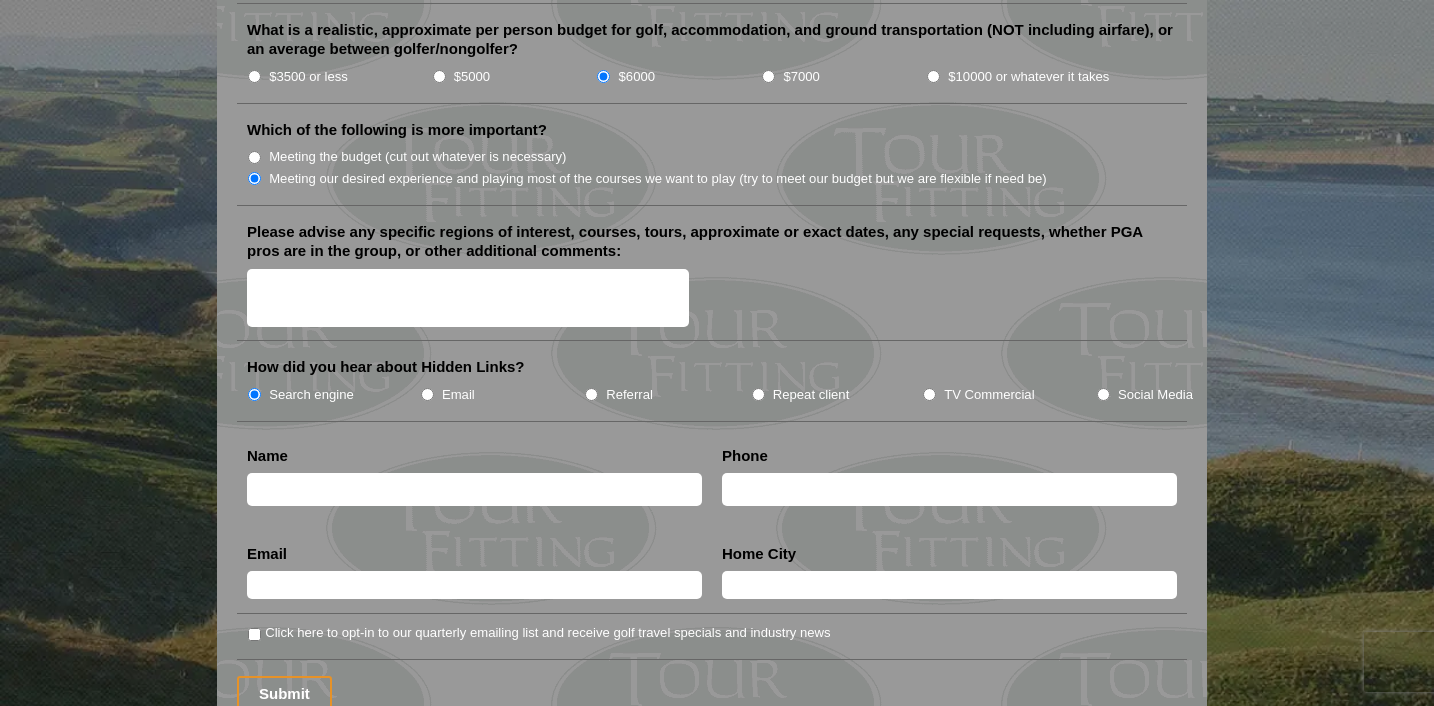 scroll, scrollTop: 2311, scrollLeft: 0, axis: vertical 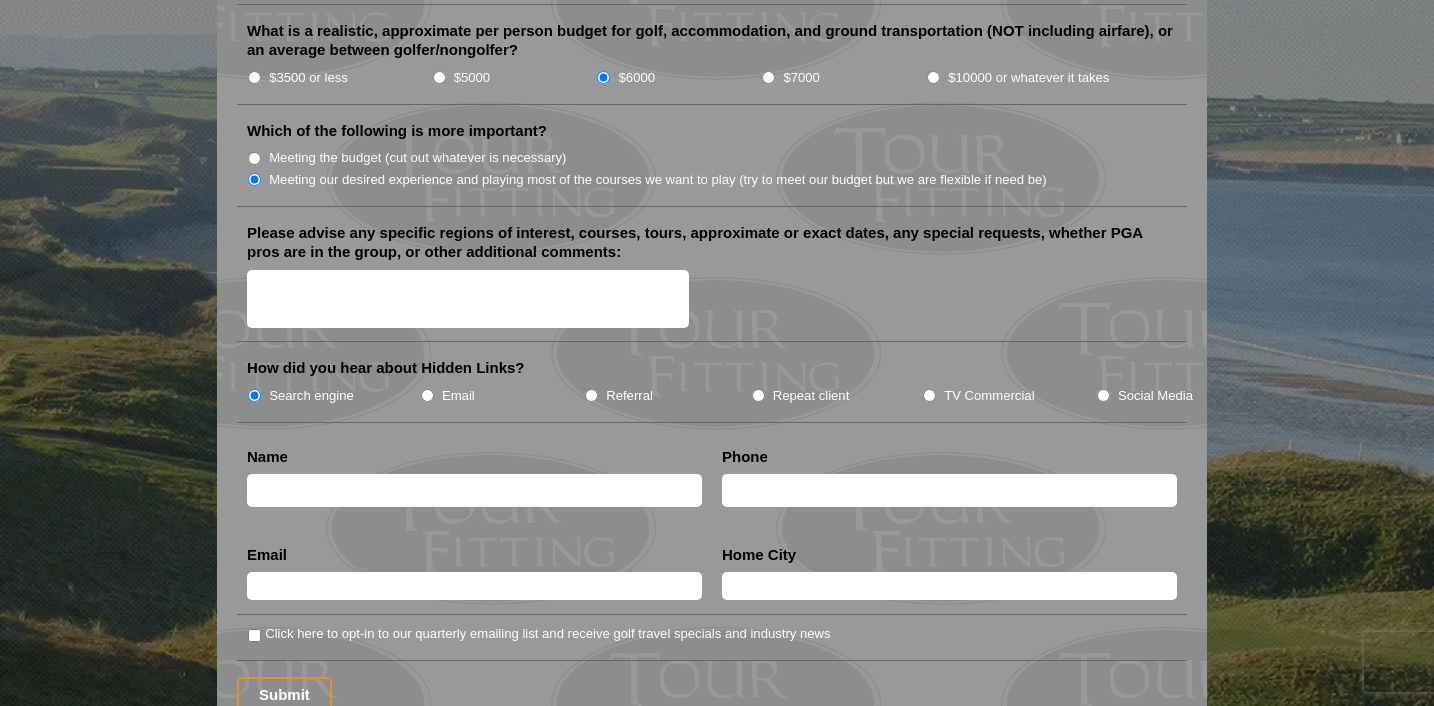 click on "Please advise any specific regions of interest, courses, tours, approximate or exact dates, any special requests, whether PGA pros are in the group, or other additional comments:" at bounding box center [468, 299] 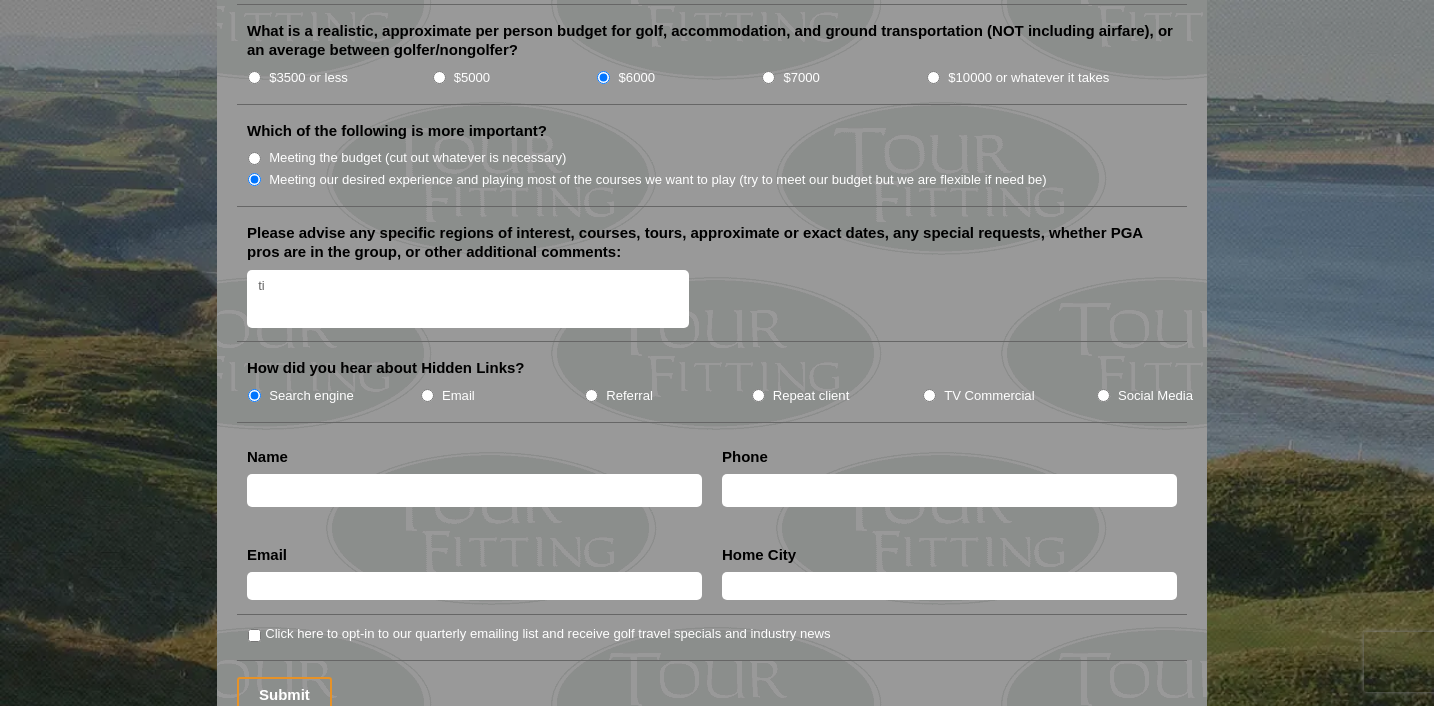 type on "t" 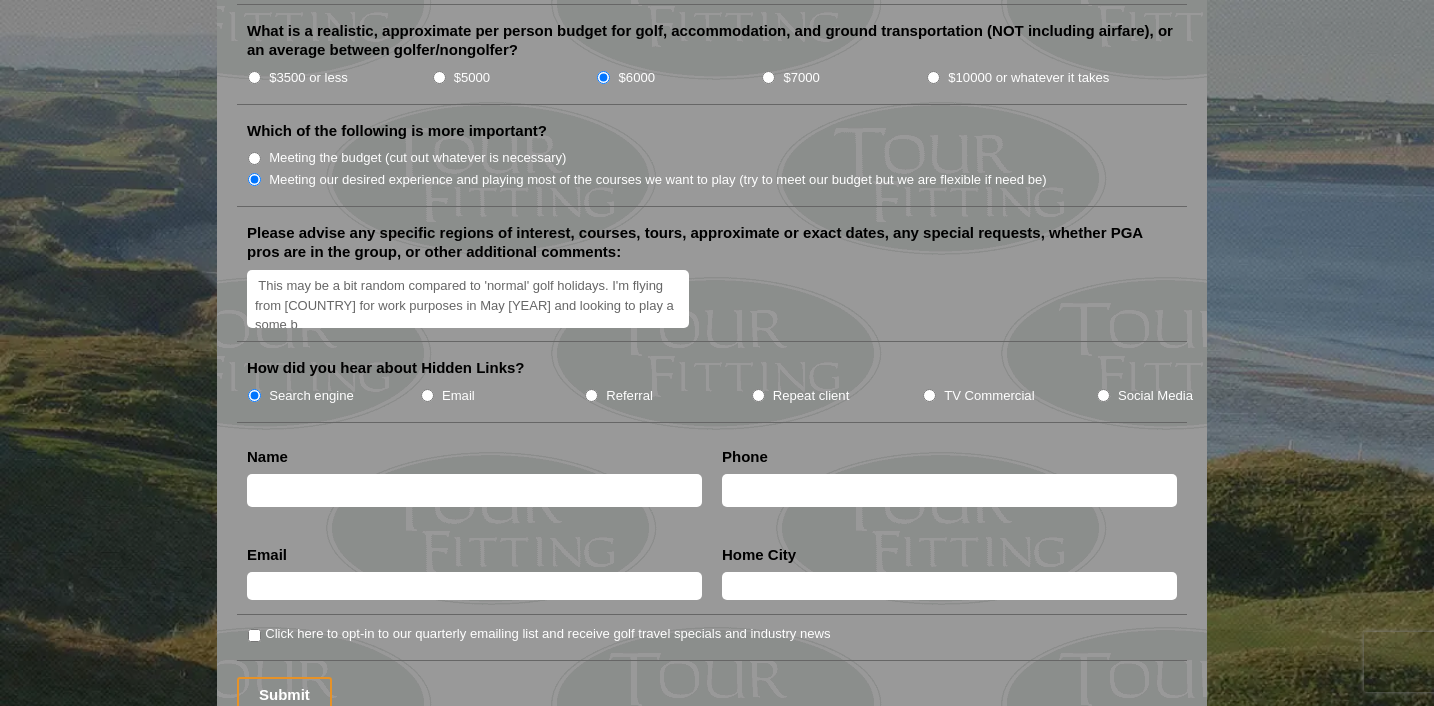 scroll, scrollTop: 4, scrollLeft: 0, axis: vertical 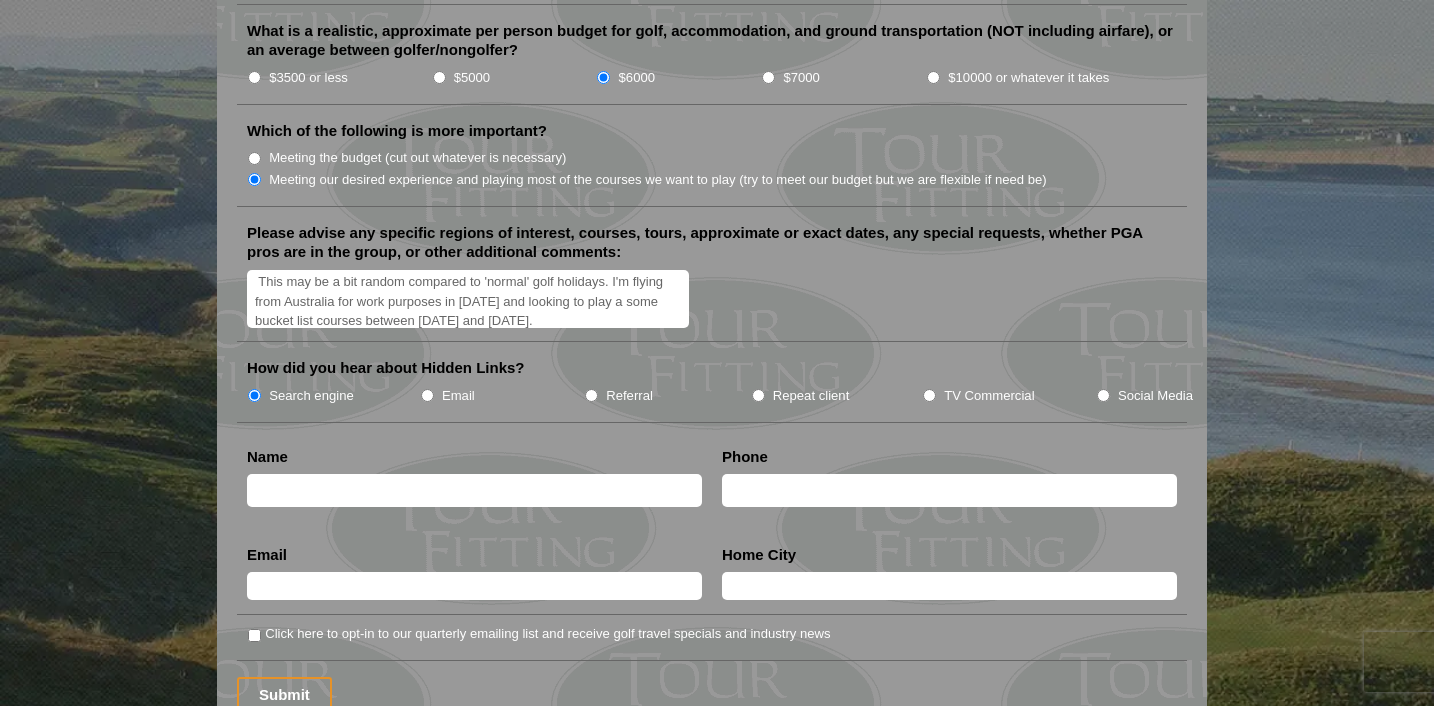 click on "This may be a bit random compared to 'normal' golf holidays. I'm flying from Australia for work purposes in [DATE] and looking to play a some bucket list courses between [DATE] and [DATE]." at bounding box center (468, 299) 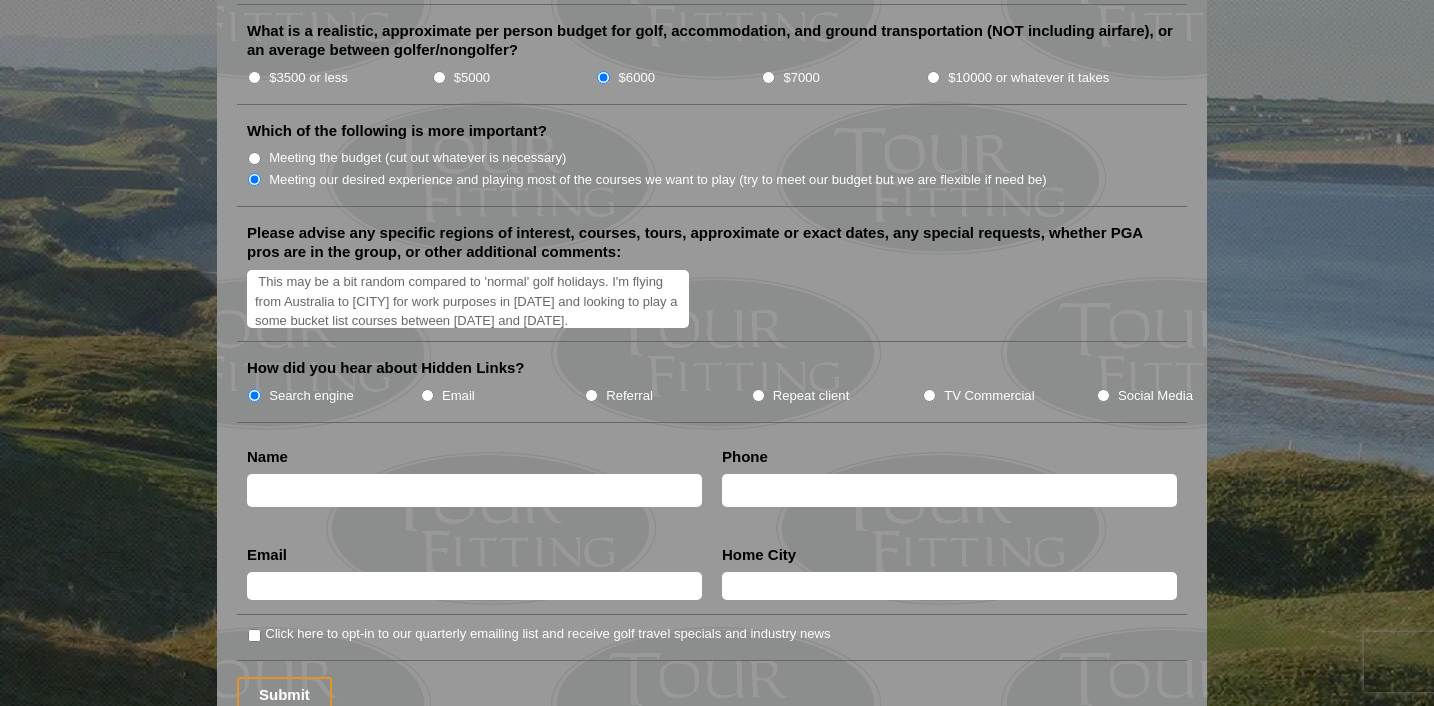 click on "This may be a bit random compared to 'normal' golf holidays. I'm flying from Australia to [CITY] for work purposes in [DATE] and looking to play a some bucket list courses between [DATE] and [DATE]." at bounding box center (468, 299) 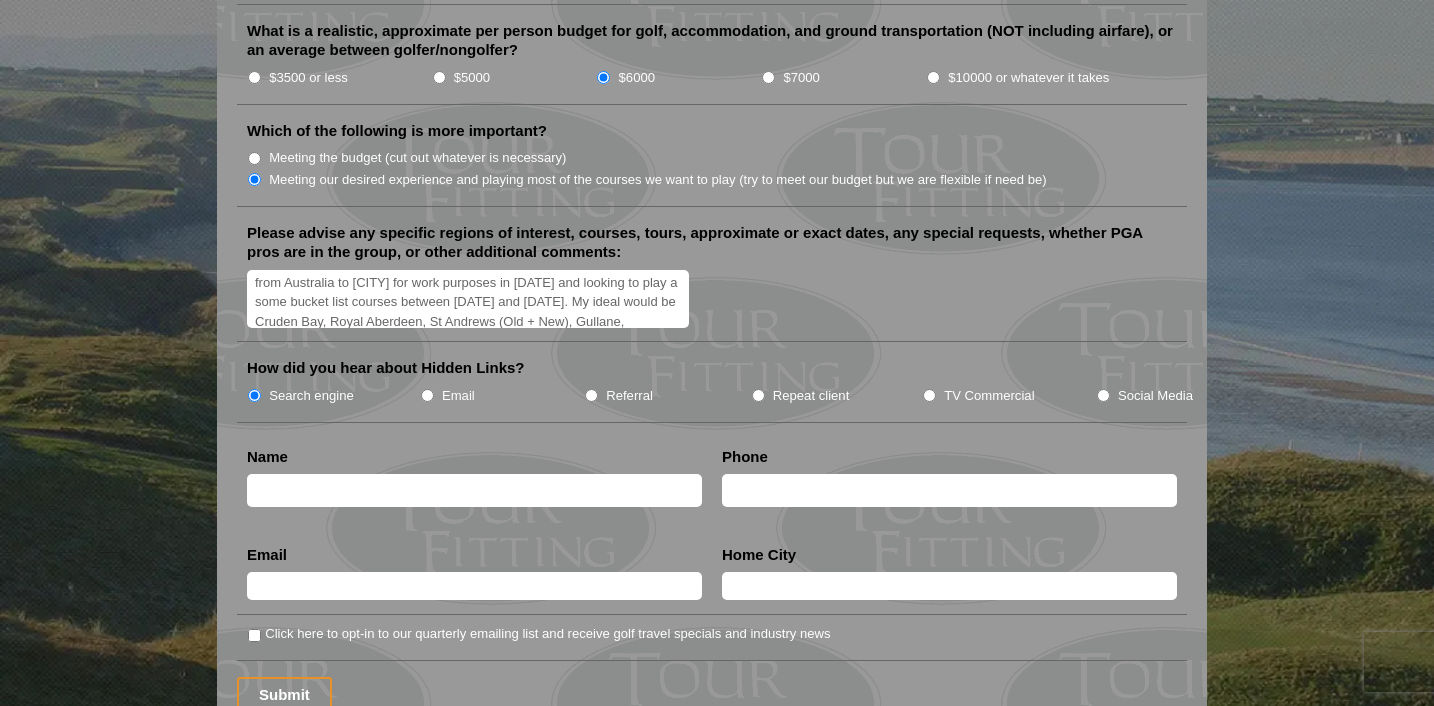 scroll, scrollTop: 42, scrollLeft: 0, axis: vertical 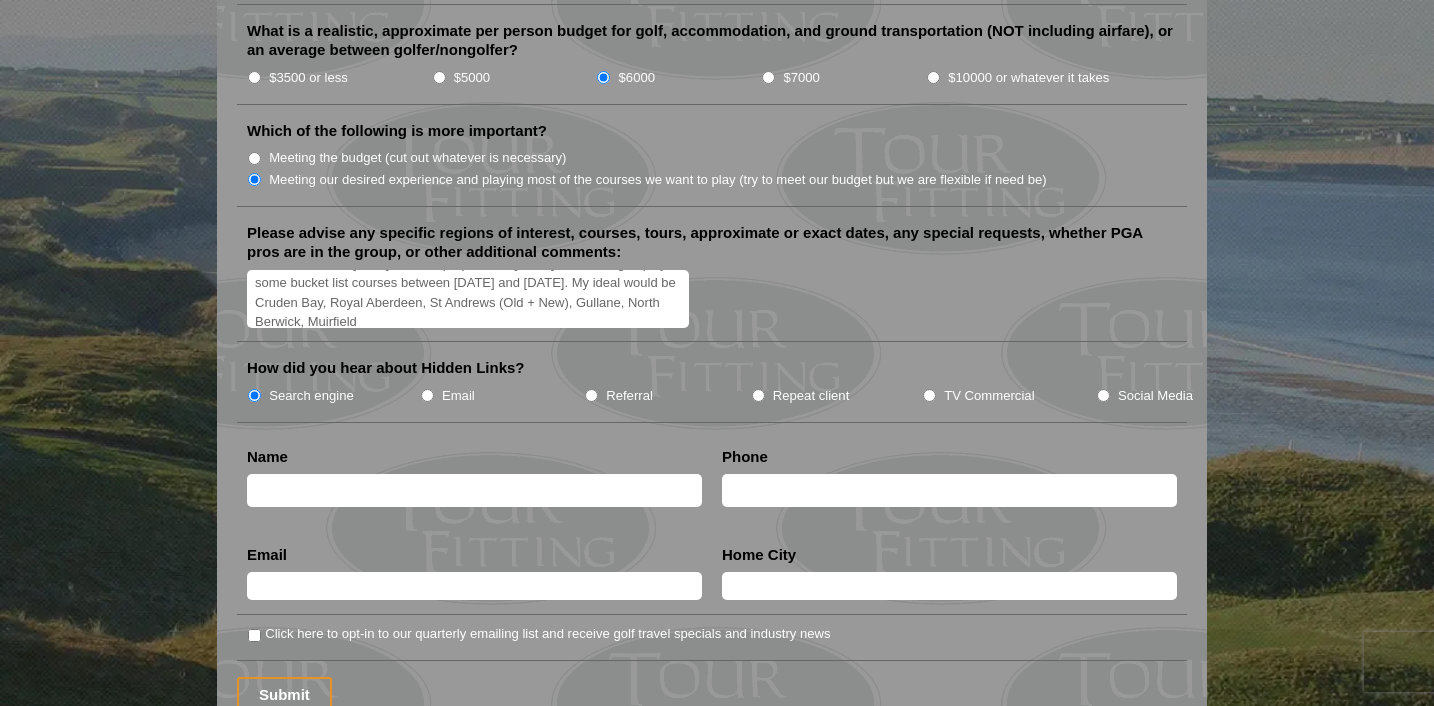 click on "This may be a bit random compared to 'normal' golf holidays. I'm flying from Australia to [CITY] for work purposes in [DATE] and looking to play a some bucket list courses between [DATE] and [DATE]. My ideal would be Cruden Bay, Royal Aberdeen, St Andrews (Old + New), Gullane, North Berwick, Muirfield" at bounding box center [468, 299] 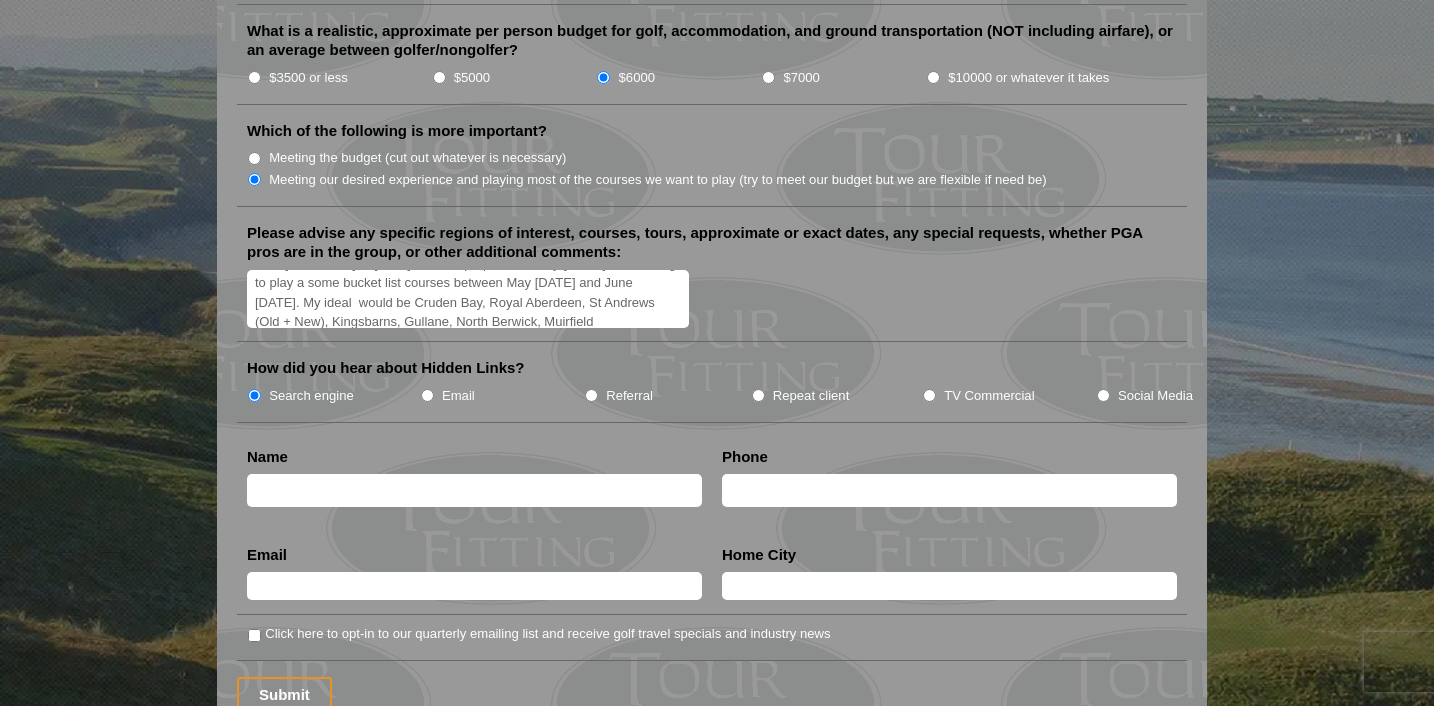 click on "This may be a bit random compared to 'normal' golf holidays. I'm flying from [COUNTRY] to [CITY] for work purposes in May [YEAR] and looking to play a some bucket list courses between May [DATE] and June [DATE]. My ideal  would be Cruden Bay, Royal Aberdeen, St Andrews (Old + New), Kingsbarns, Gullane, North Berwick, Muirfield" at bounding box center [468, 299] 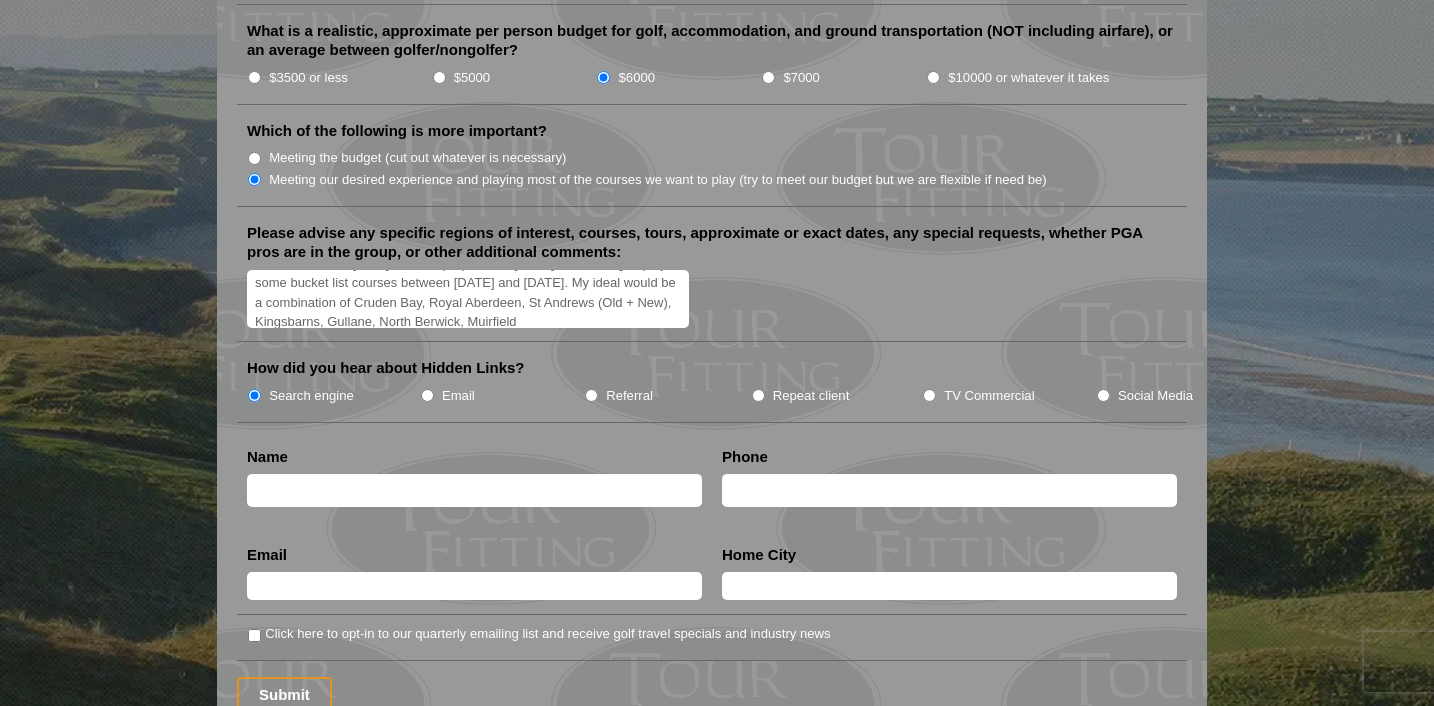 click on "This may be a bit random compared to 'normal' golf holidays. I'm flying from Australia to [CITY] for work purposes in [DATE] and looking to play a some bucket list courses between [DATE] and [DATE]. My ideal would be a combination of Cruden Bay, Royal Aberdeen, St Andrews (Old + New), Kingsbarns, Gullane, North Berwick, Muirfield" at bounding box center [468, 299] 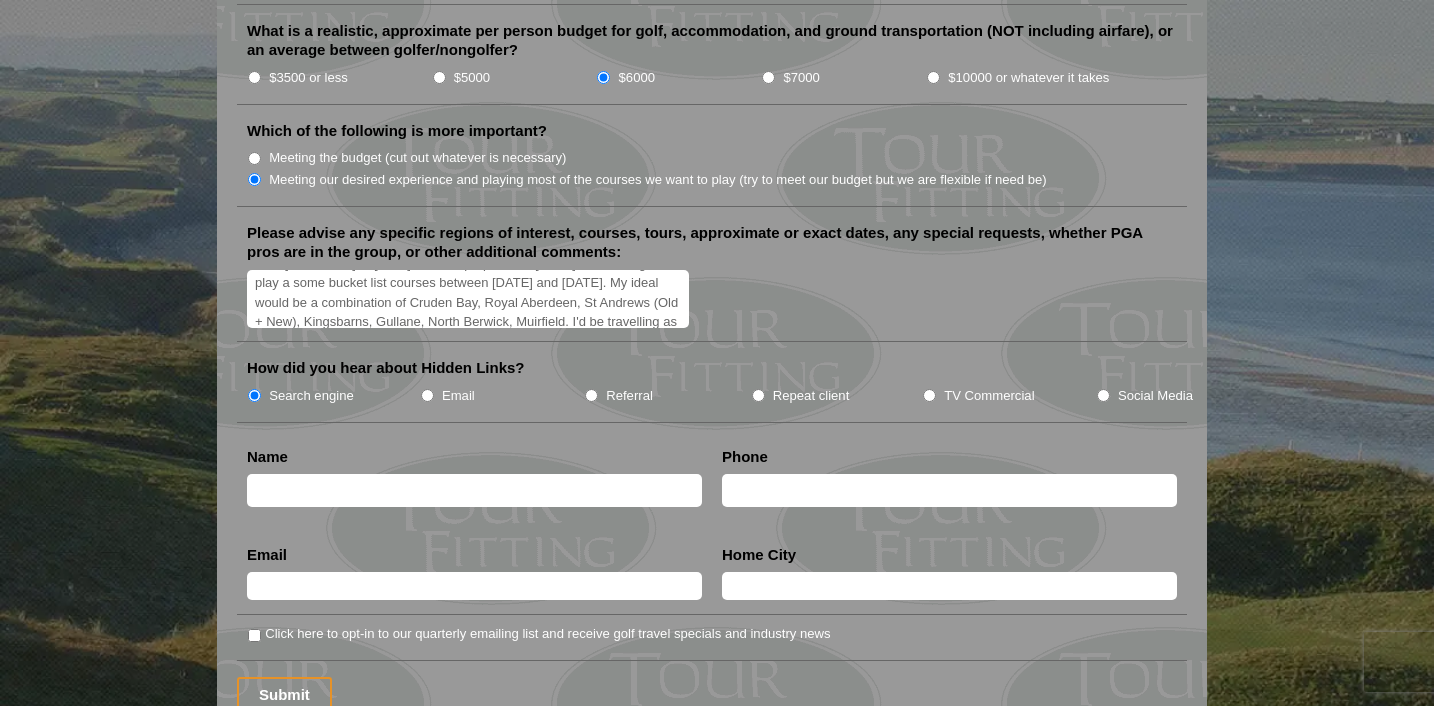 scroll, scrollTop: 61, scrollLeft: 0, axis: vertical 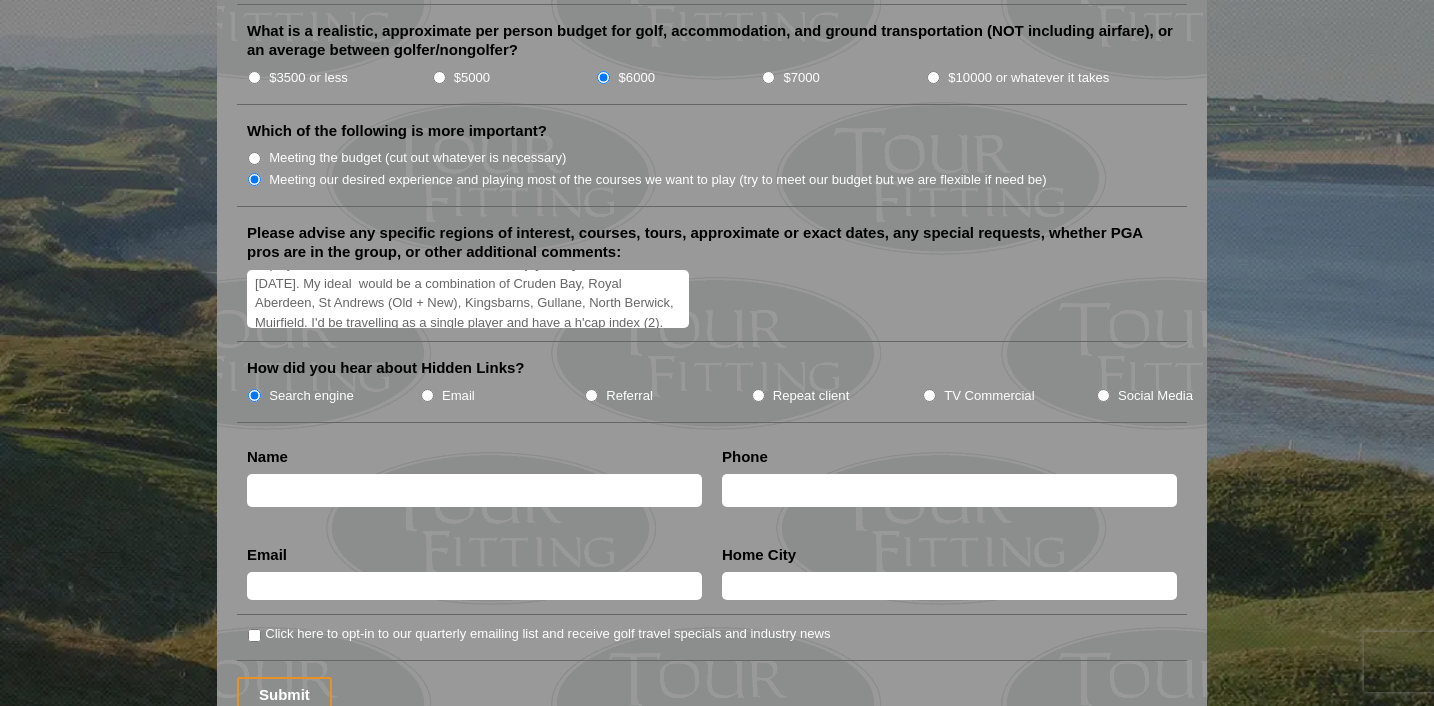 type on "This may be a bit random compared to 'normal' golf holidays. I'm flying from [COUNTRY] to [CITY] for work purposes in May [YEAR] and looking to play a some bucket list courses between May [DATE] and June [DATE]. My ideal  would be a combination of Cruden Bay, Royal Aberdeen, St Andrews (Old + New), Kingsbarns, Gullane, North Berwick, Muirfield. I'd be travelling as a single player and have a h'cap index (2)." 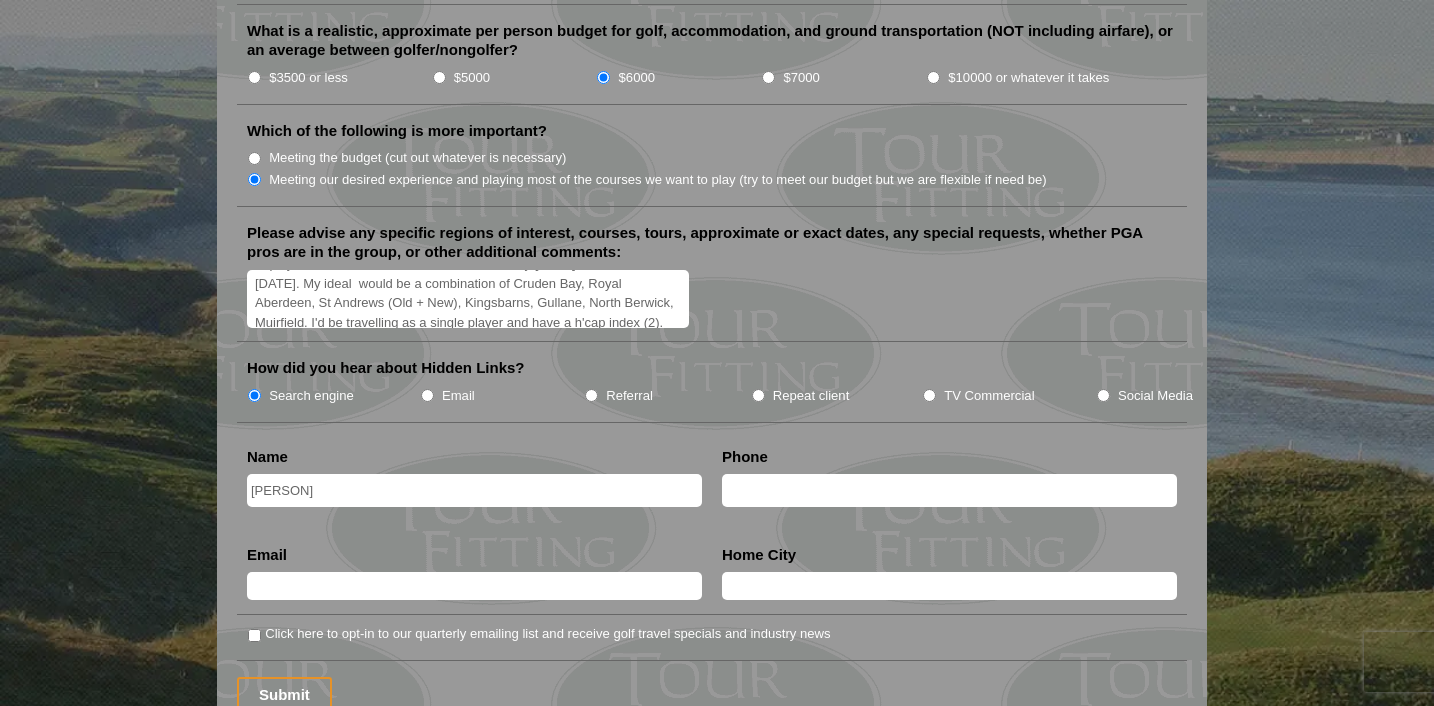 click on "[PERSON]" at bounding box center [474, 490] 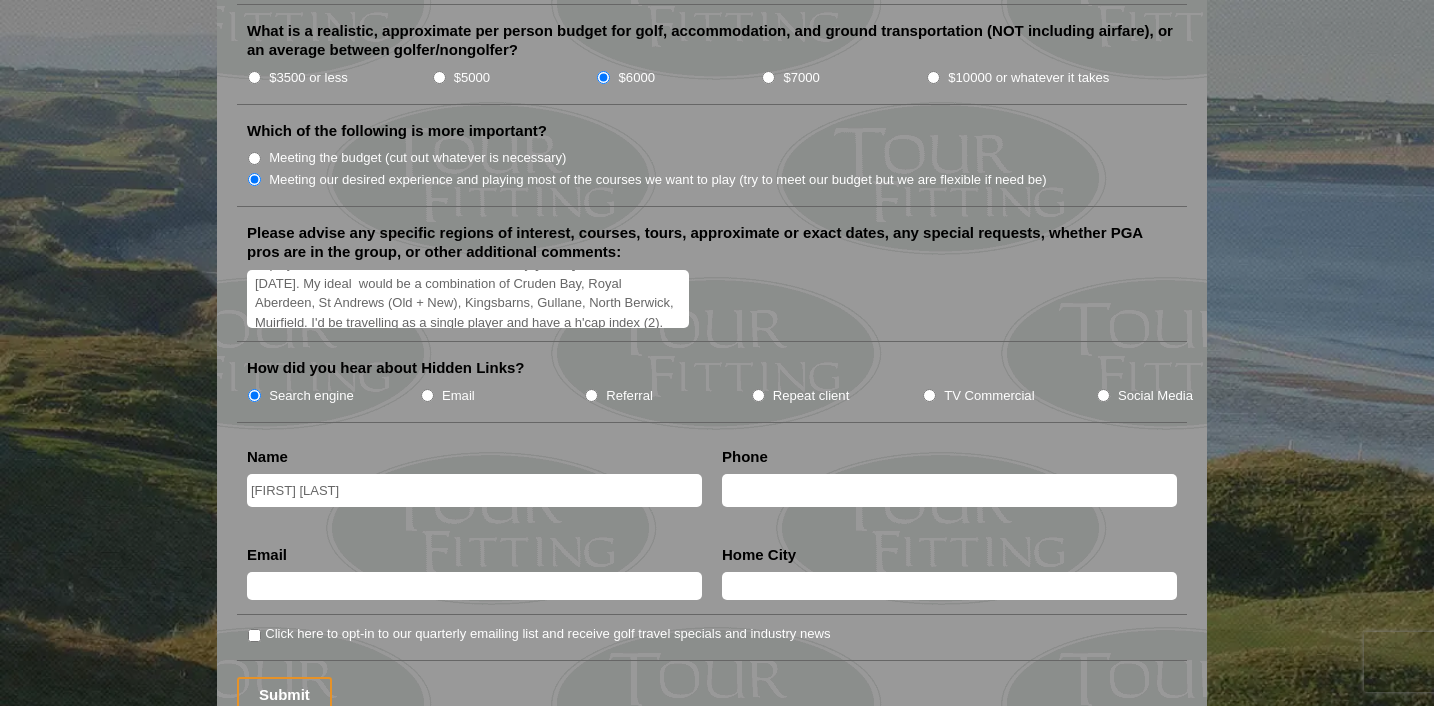 type on "[FIRST] [LAST]" 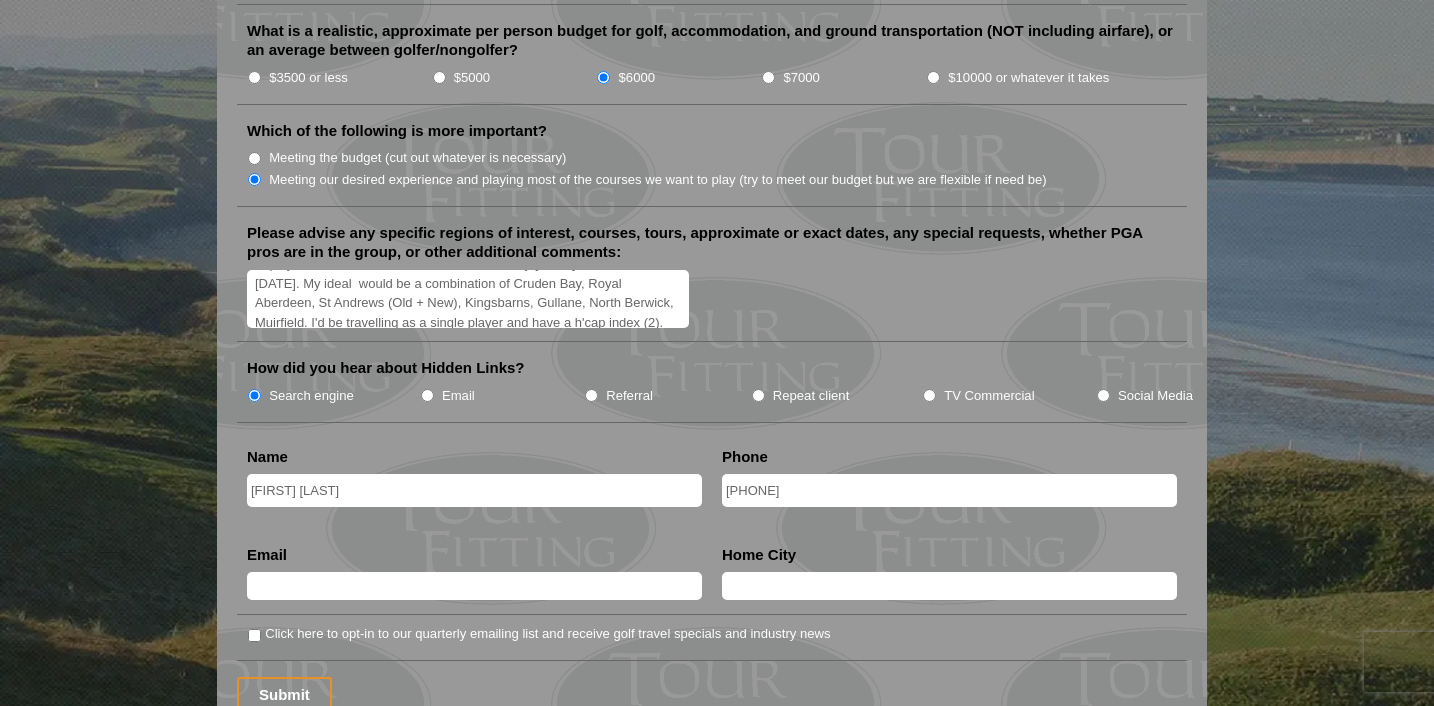 click on "[PHONE]" at bounding box center [949, 490] 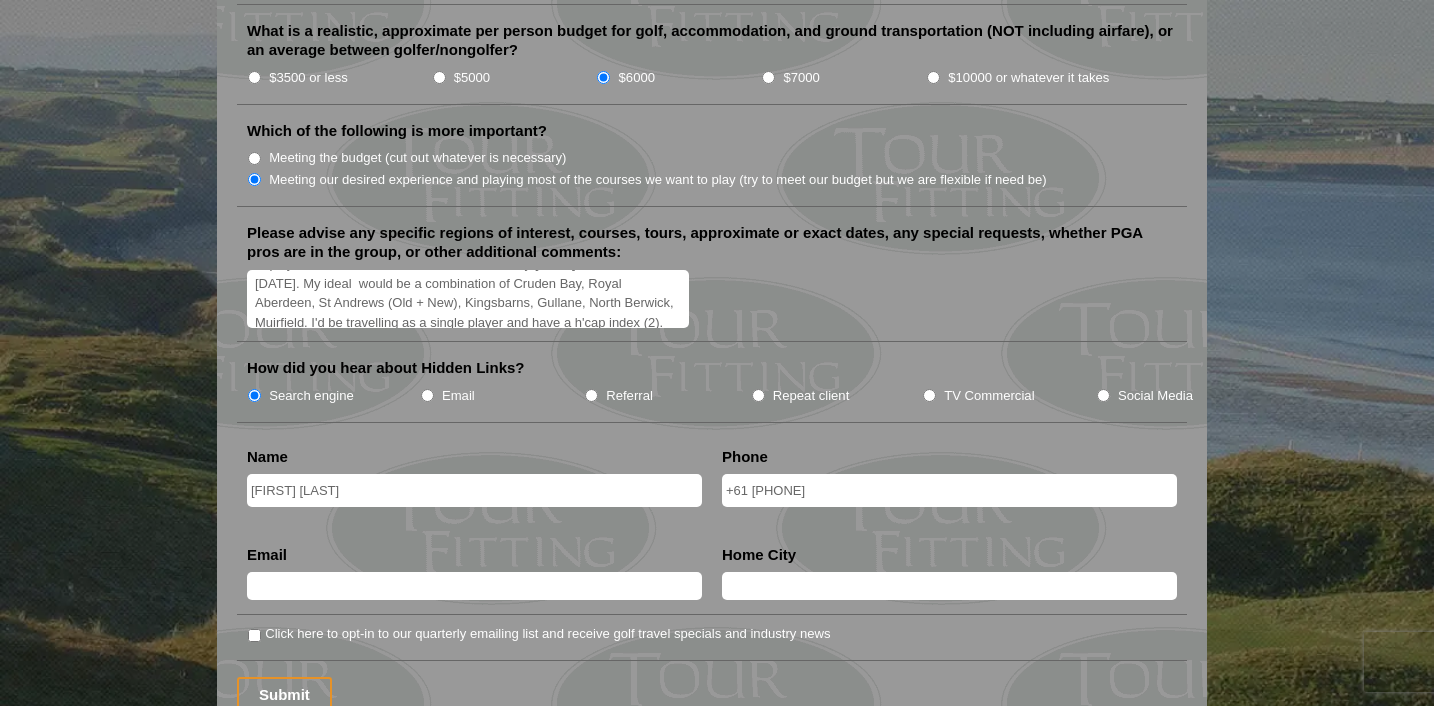 type on "+61 [PHONE]" 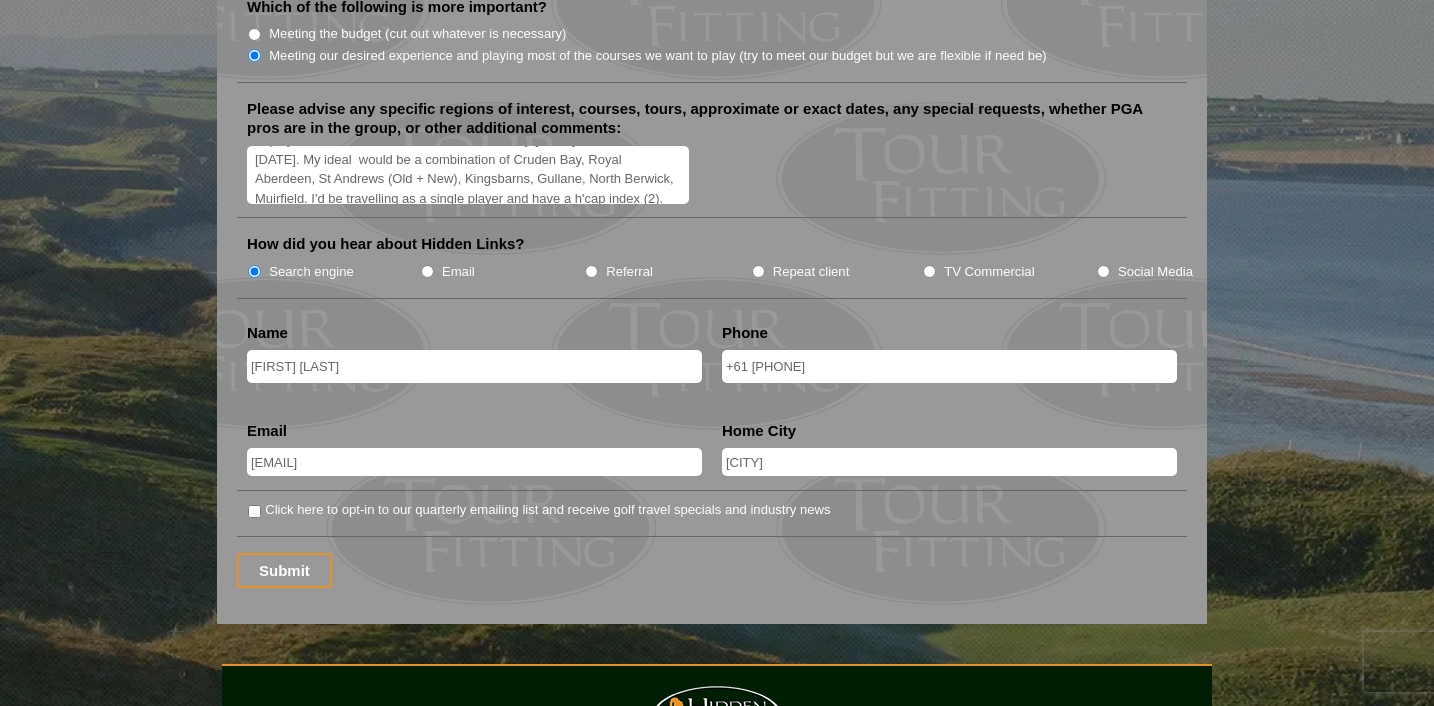scroll, scrollTop: 2470, scrollLeft: 0, axis: vertical 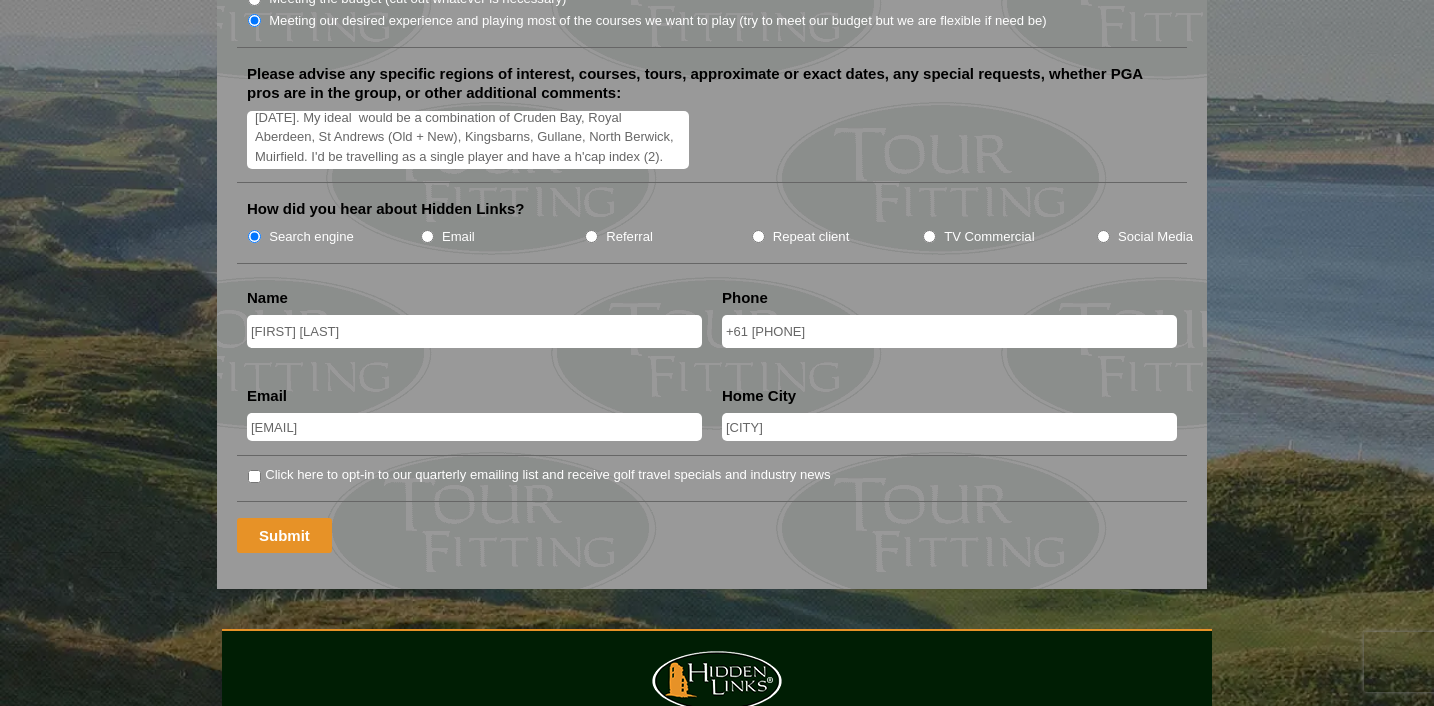type on "[CITY]" 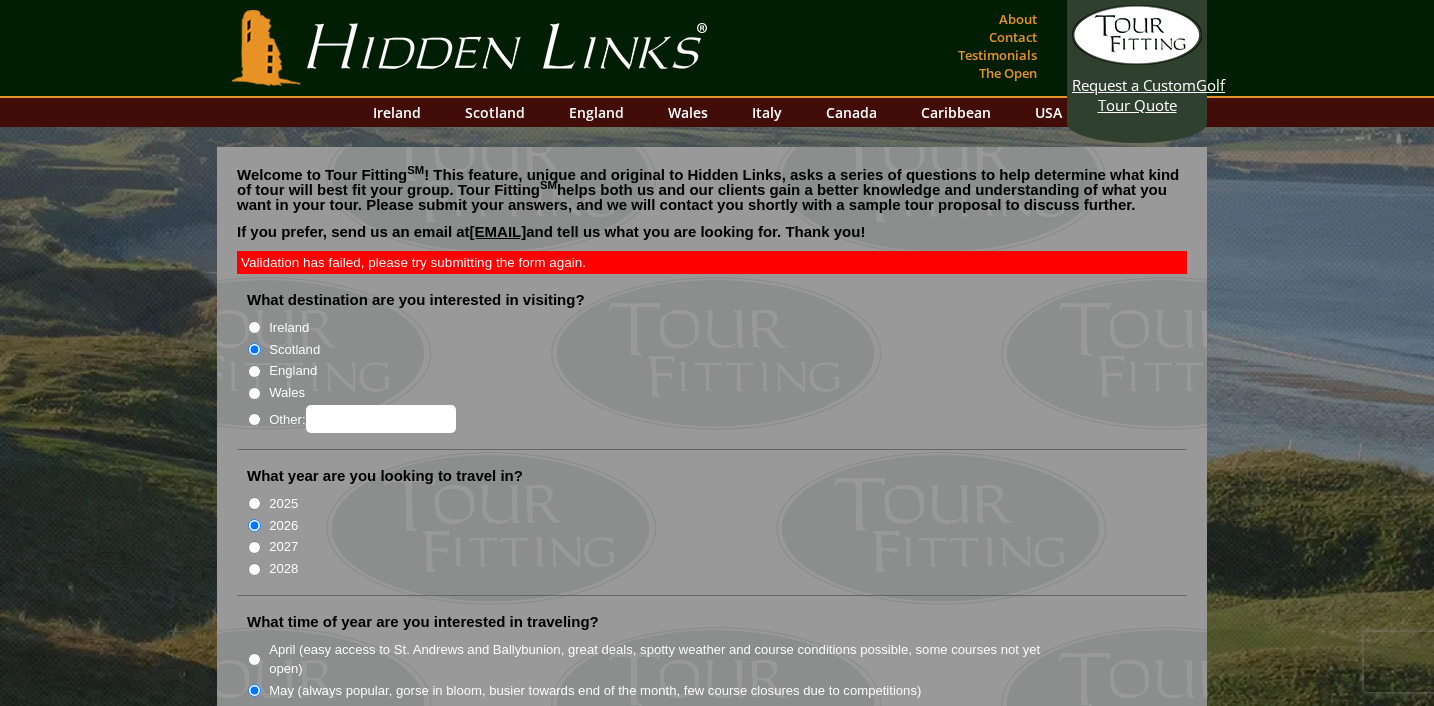 scroll, scrollTop: 0, scrollLeft: 0, axis: both 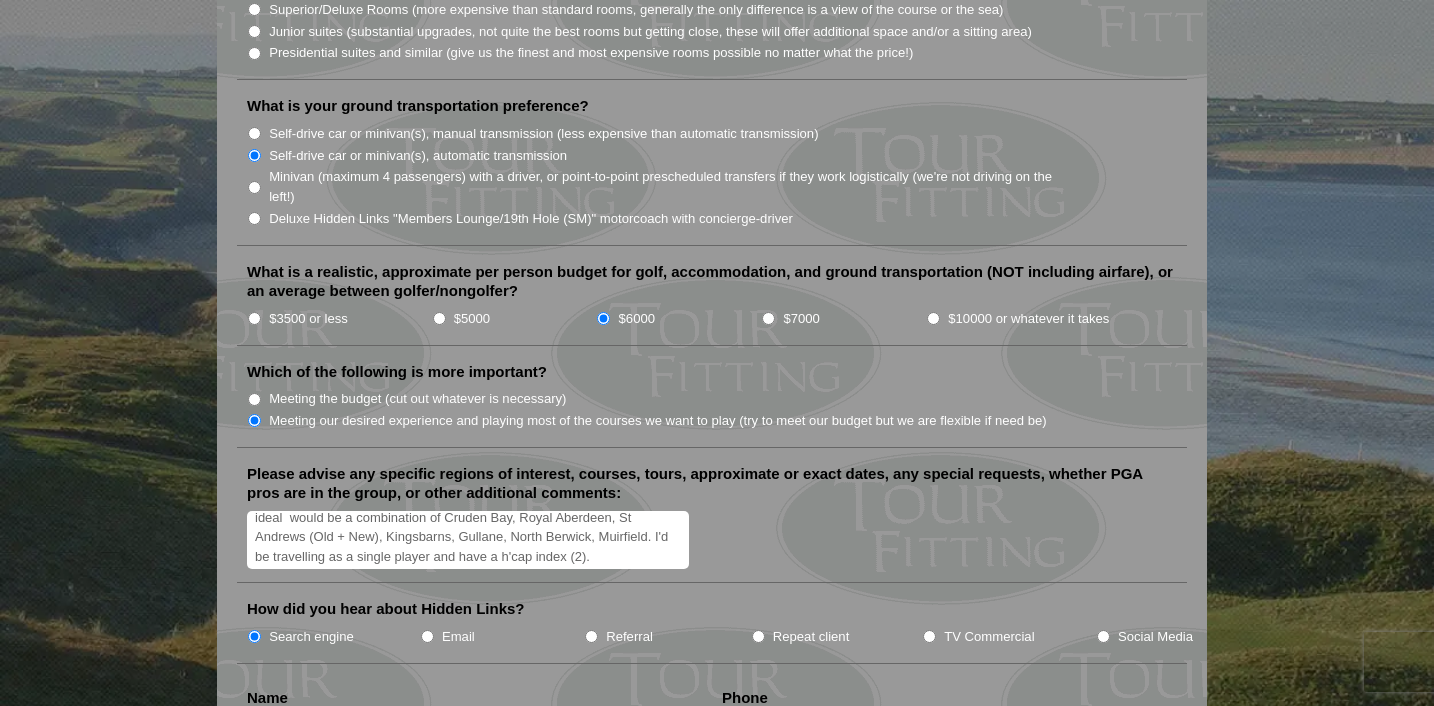 drag, startPoint x: 250, startPoint y: 489, endPoint x: 513, endPoint y: 619, distance: 293.37518 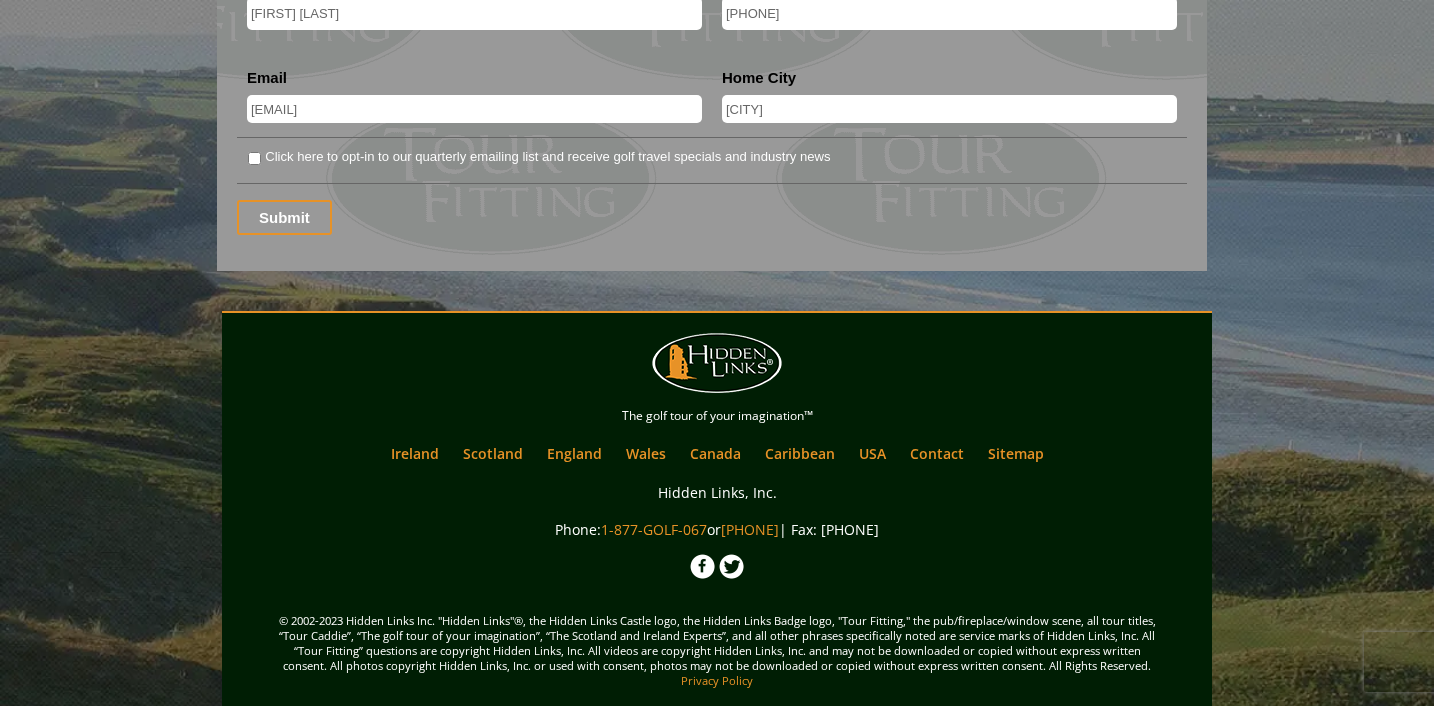 scroll, scrollTop: 2822, scrollLeft: 0, axis: vertical 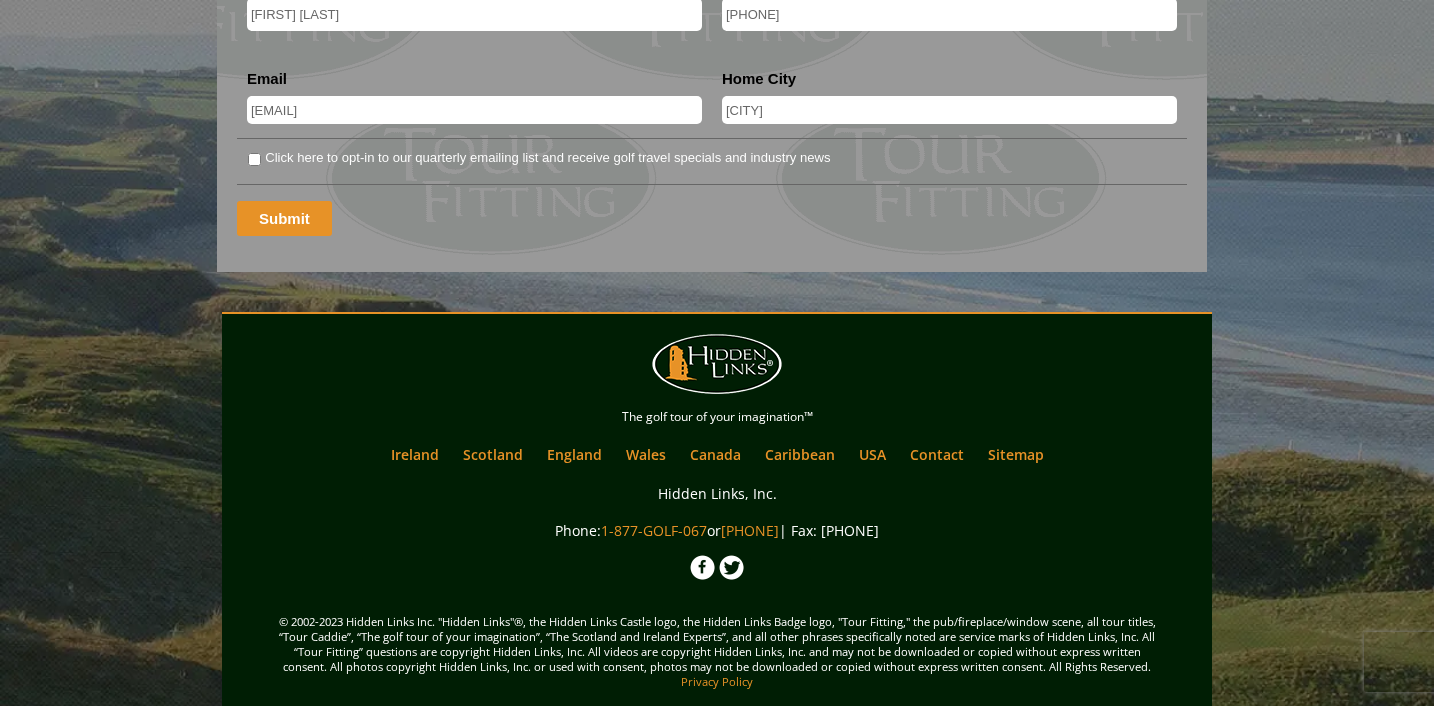 click on "Submit" at bounding box center [284, 218] 